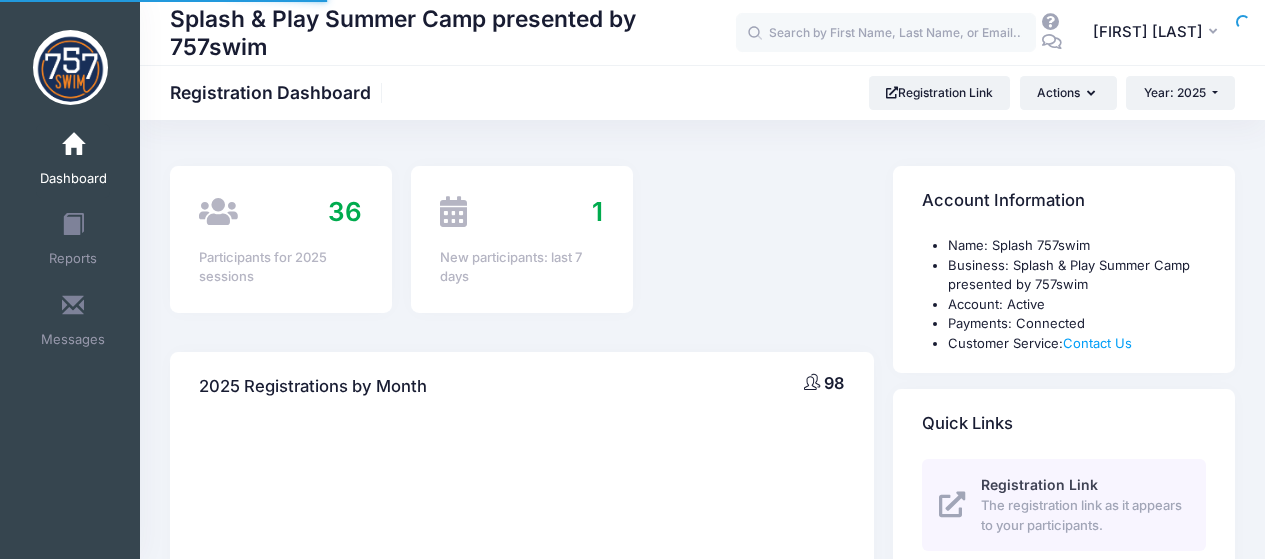 scroll, scrollTop: 0, scrollLeft: 0, axis: both 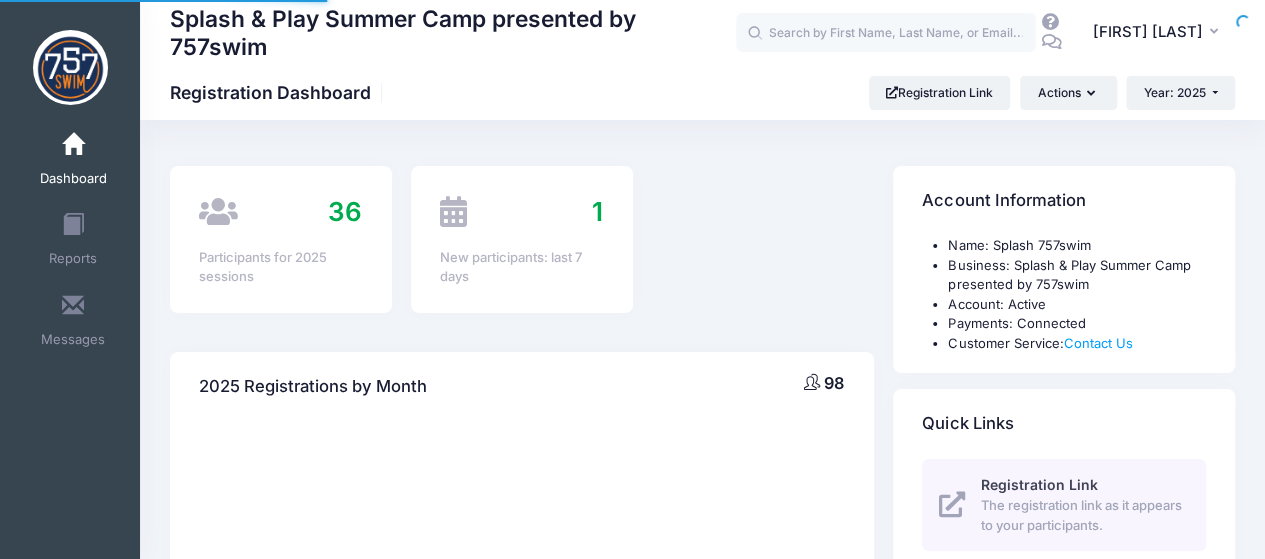 select 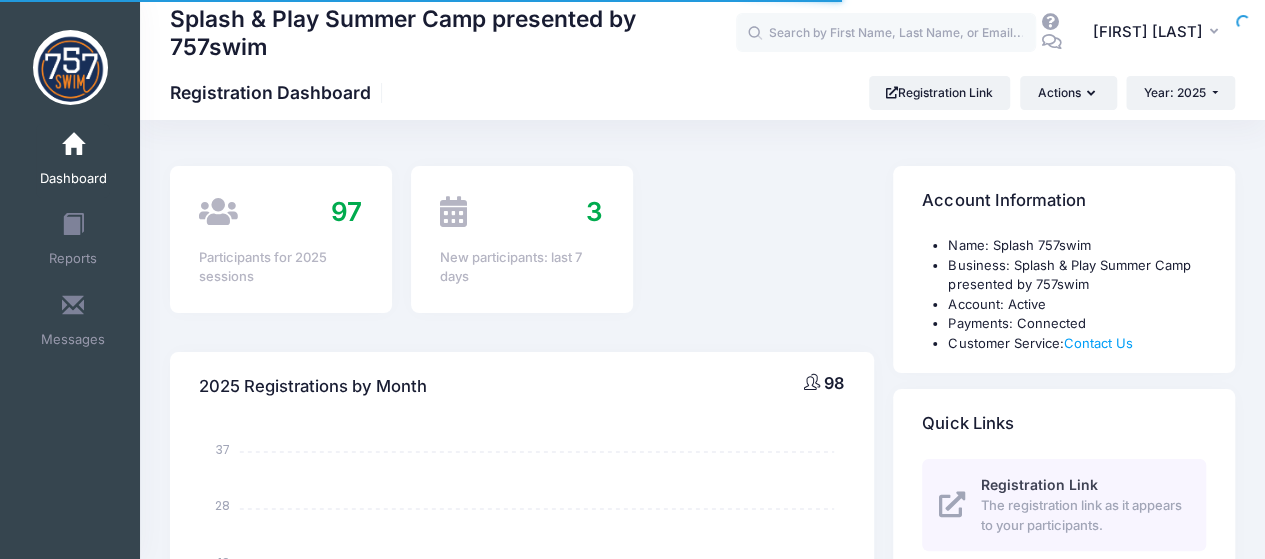scroll, scrollTop: 325, scrollLeft: 0, axis: vertical 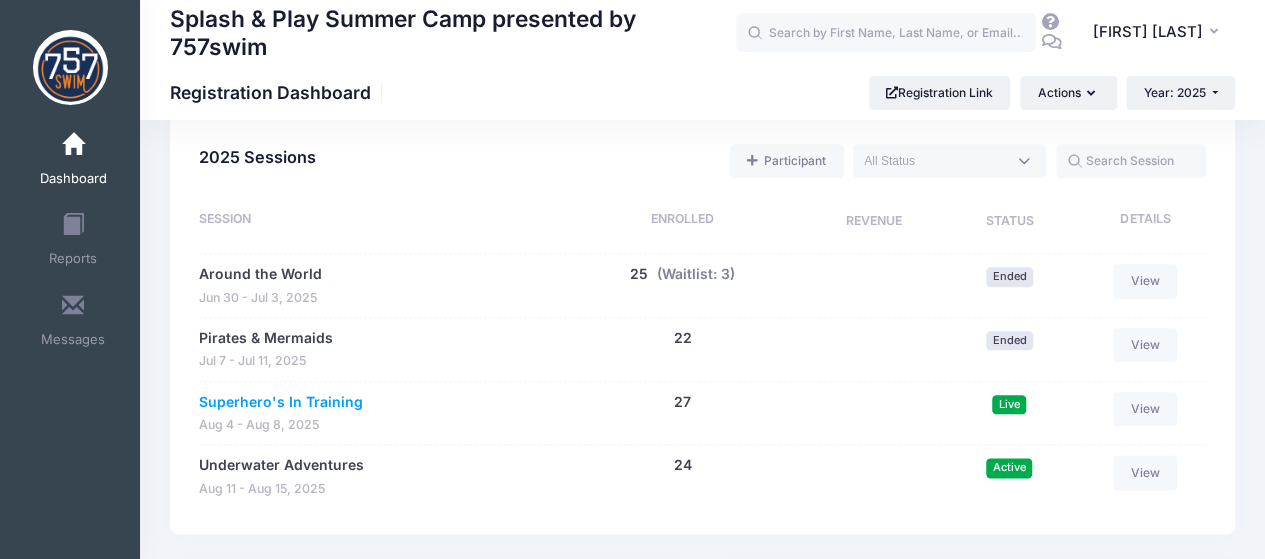 click on "Superhero's In Training" at bounding box center [281, 402] 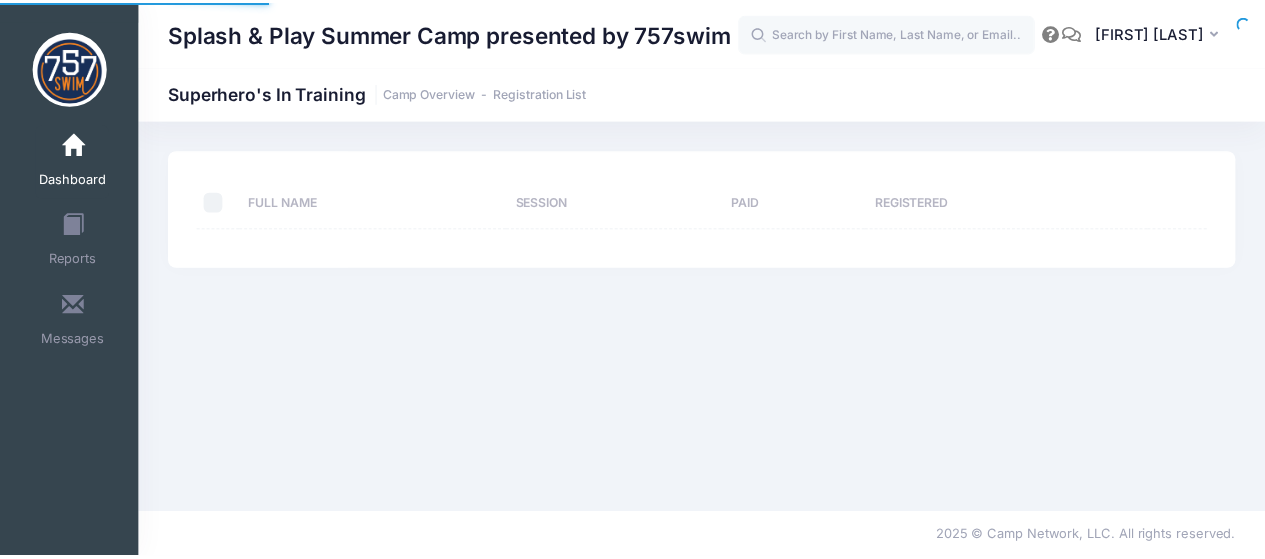 scroll, scrollTop: 0, scrollLeft: 0, axis: both 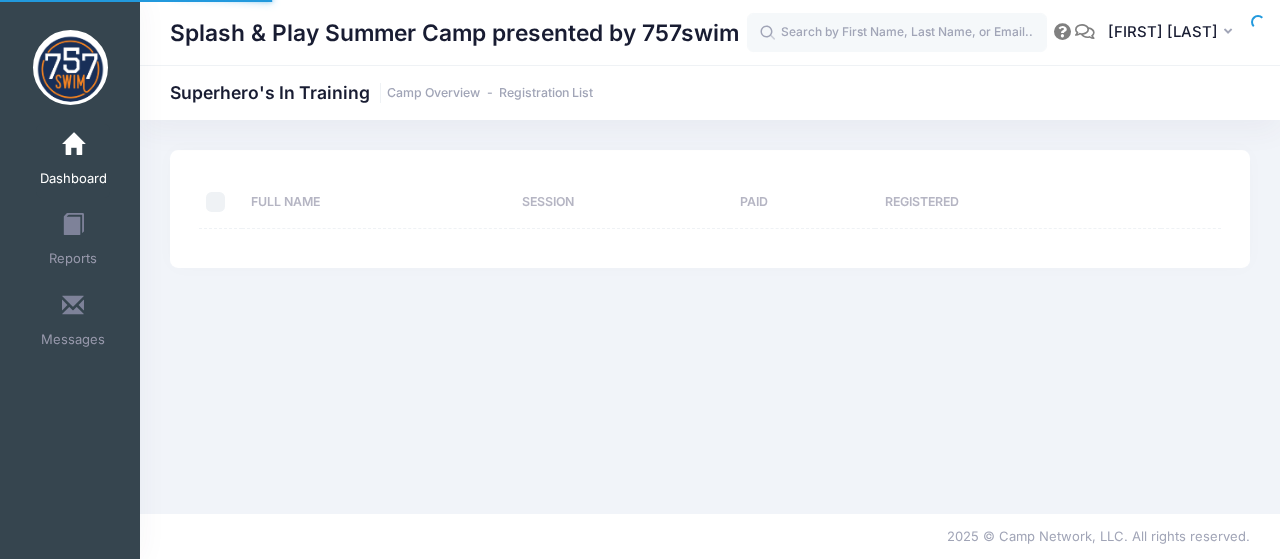 select on "10" 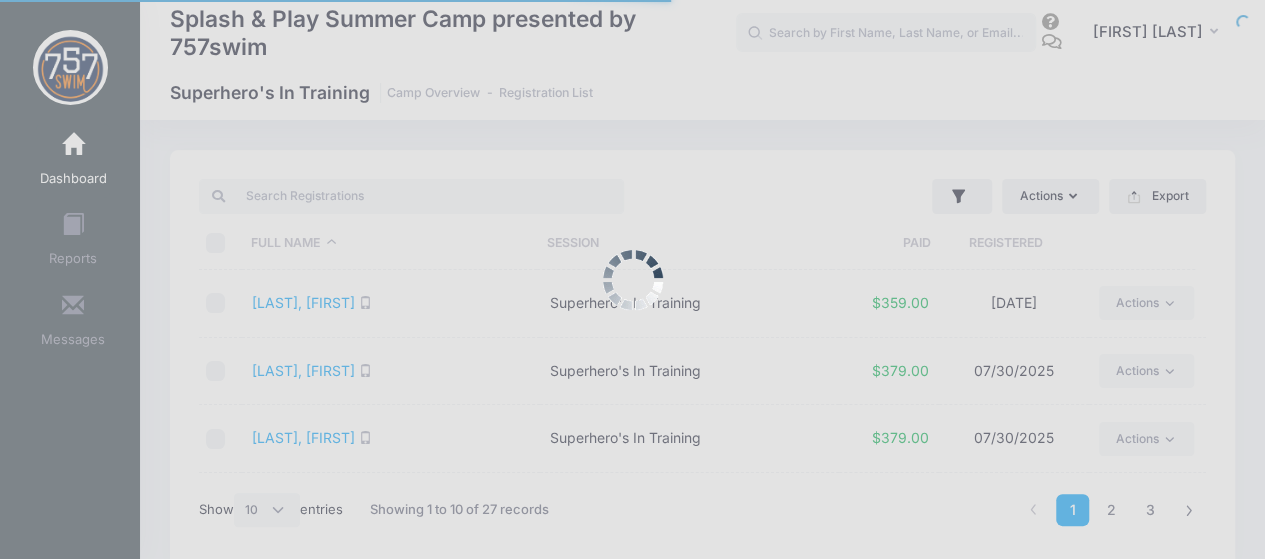 scroll, scrollTop: 0, scrollLeft: 0, axis: both 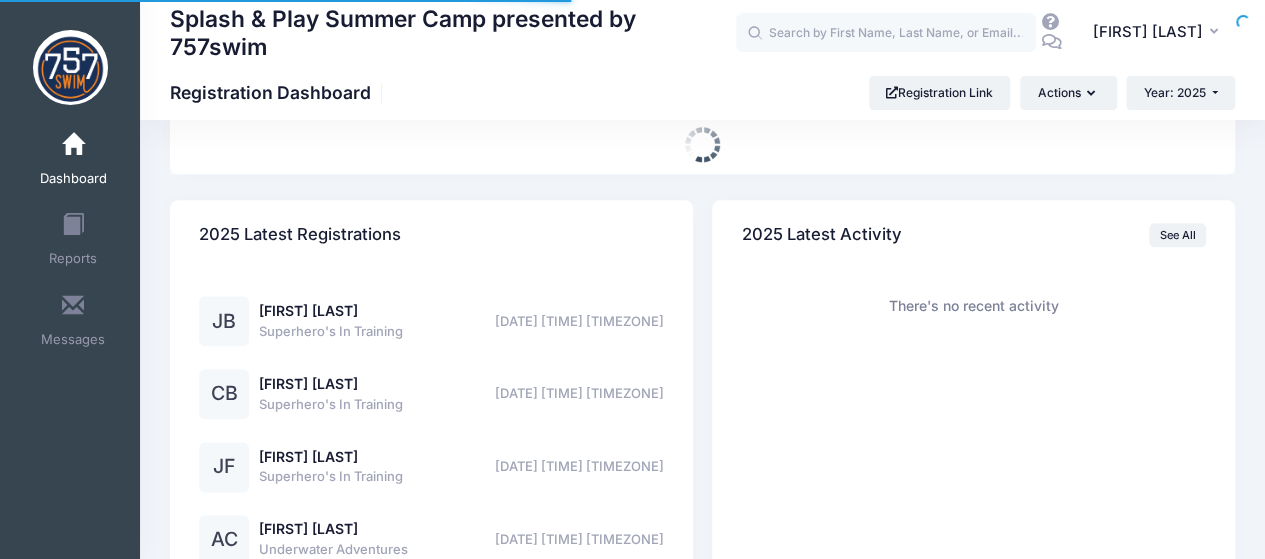 select 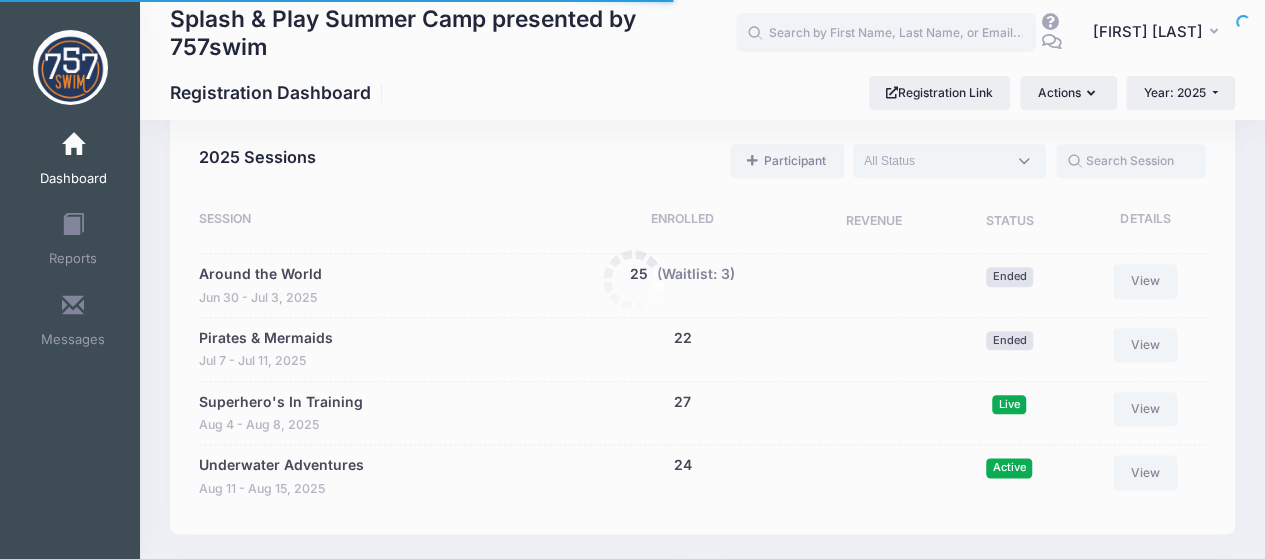 scroll, scrollTop: 0, scrollLeft: 0, axis: both 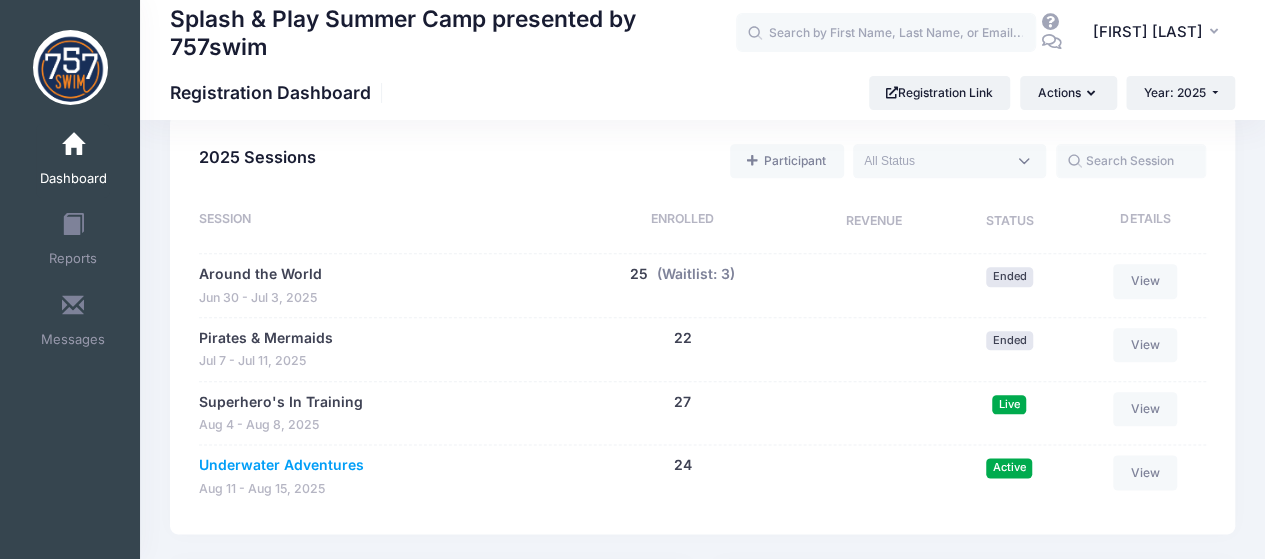 click on "Underwater Adventures" at bounding box center (281, 465) 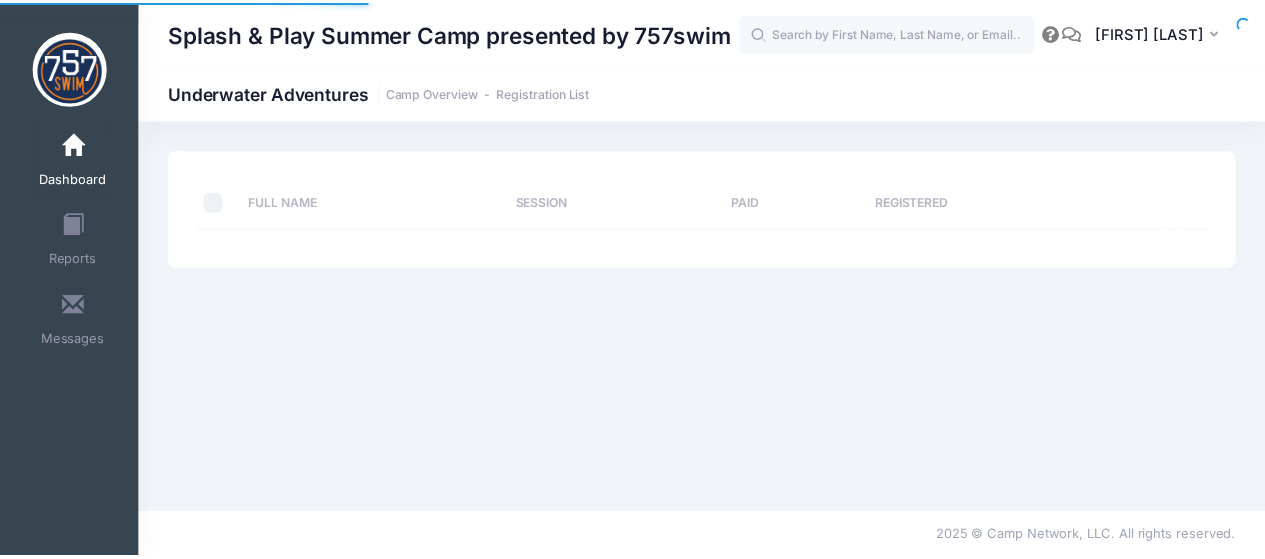 scroll, scrollTop: 0, scrollLeft: 0, axis: both 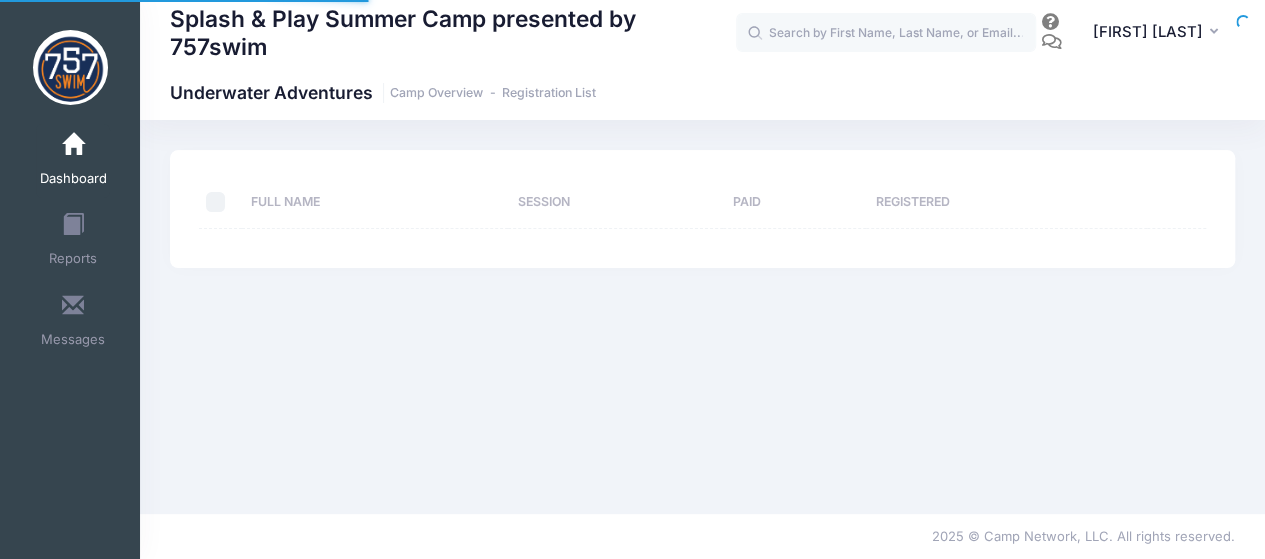 select on "10" 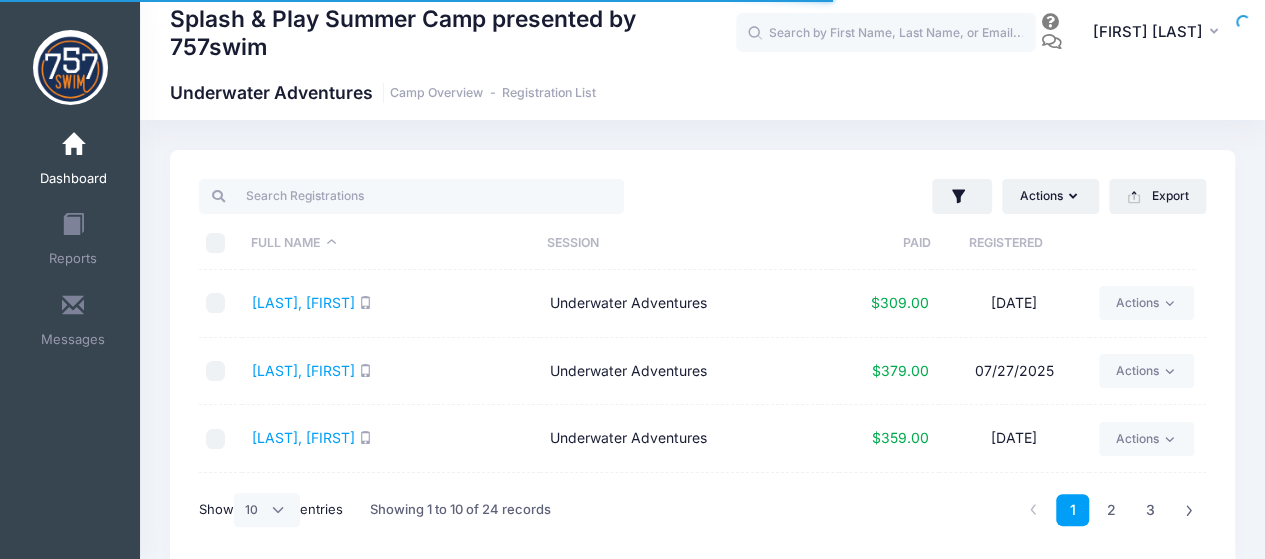 scroll, scrollTop: 0, scrollLeft: 0, axis: both 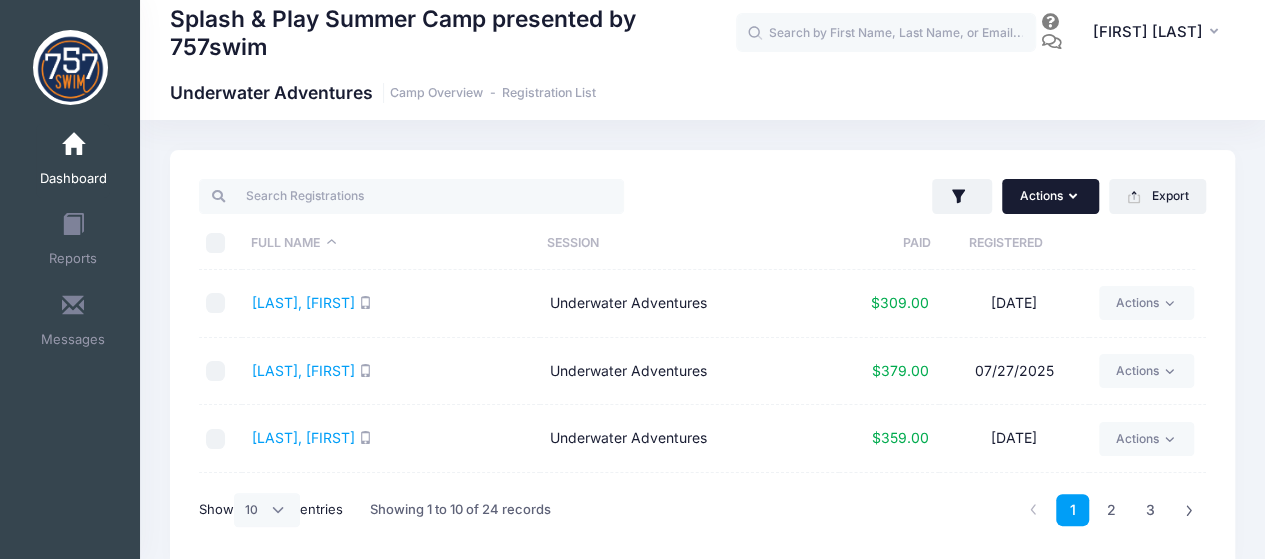 click on "Actions" at bounding box center (1050, 196) 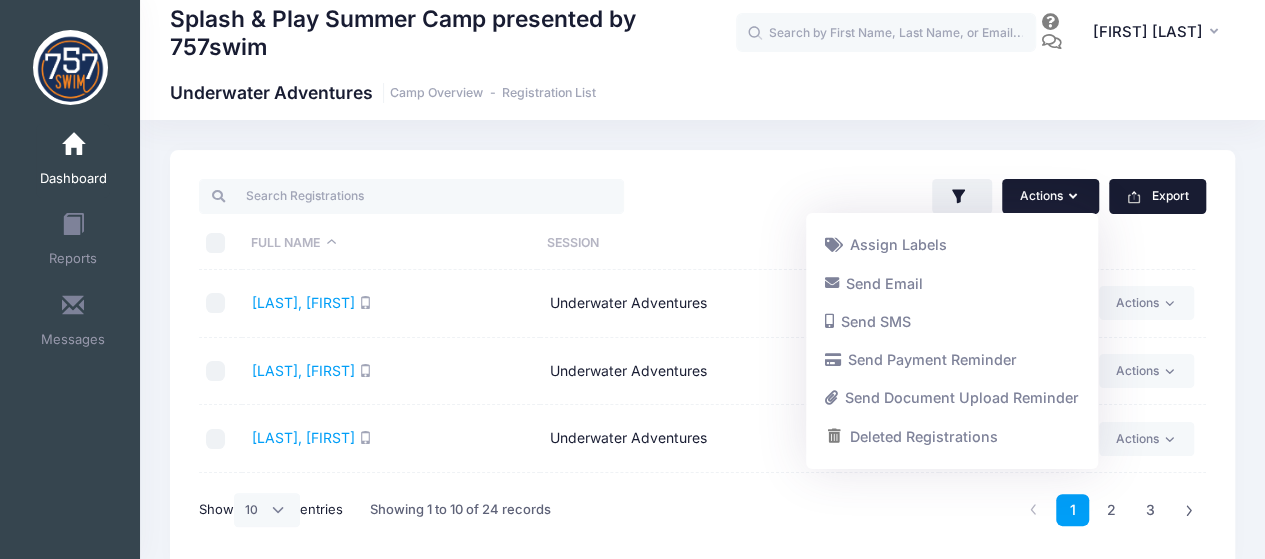 click on "Export" at bounding box center (1157, 196) 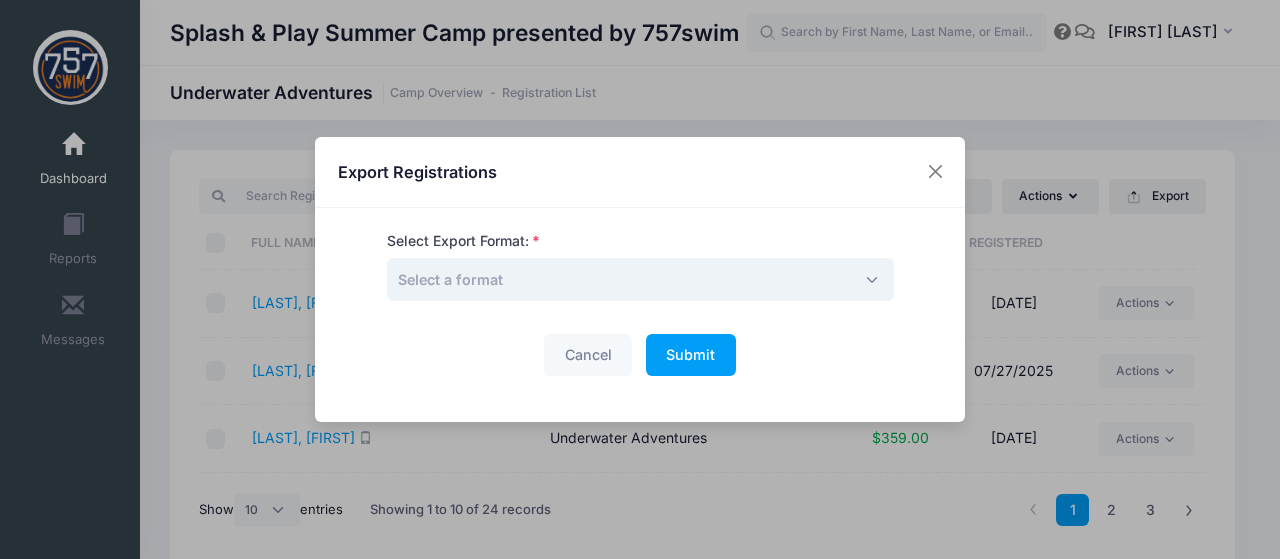click on "Select a format" at bounding box center (640, 279) 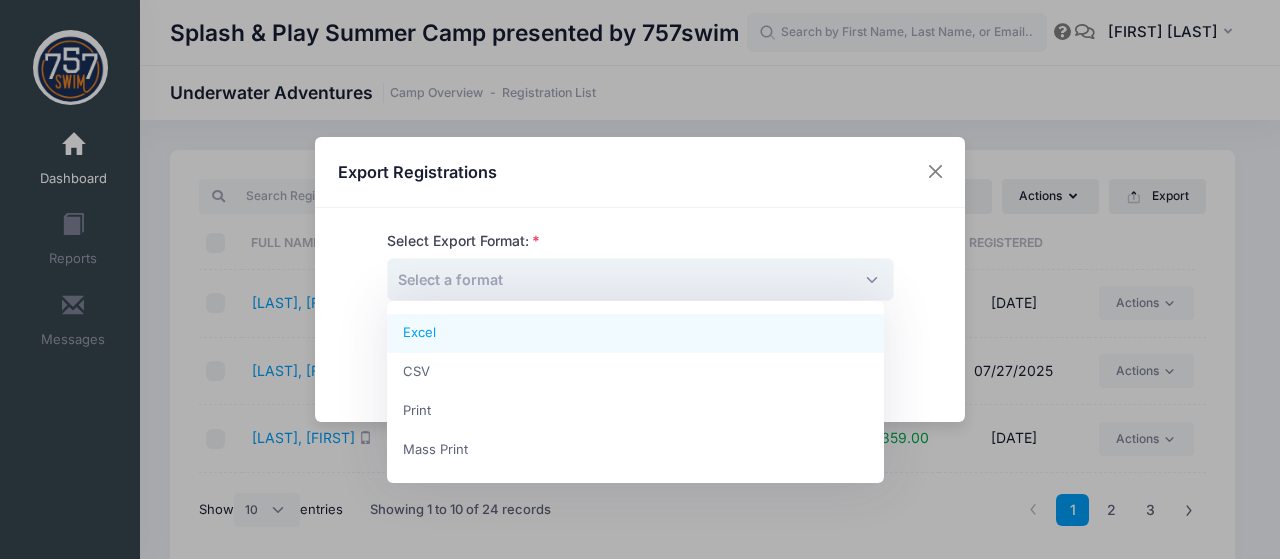 click on "Export Registrations
Select Export Format:
Excel CSV Print Mass Print Select a format
Cancel
Submit
Please wait..." at bounding box center [640, 279] 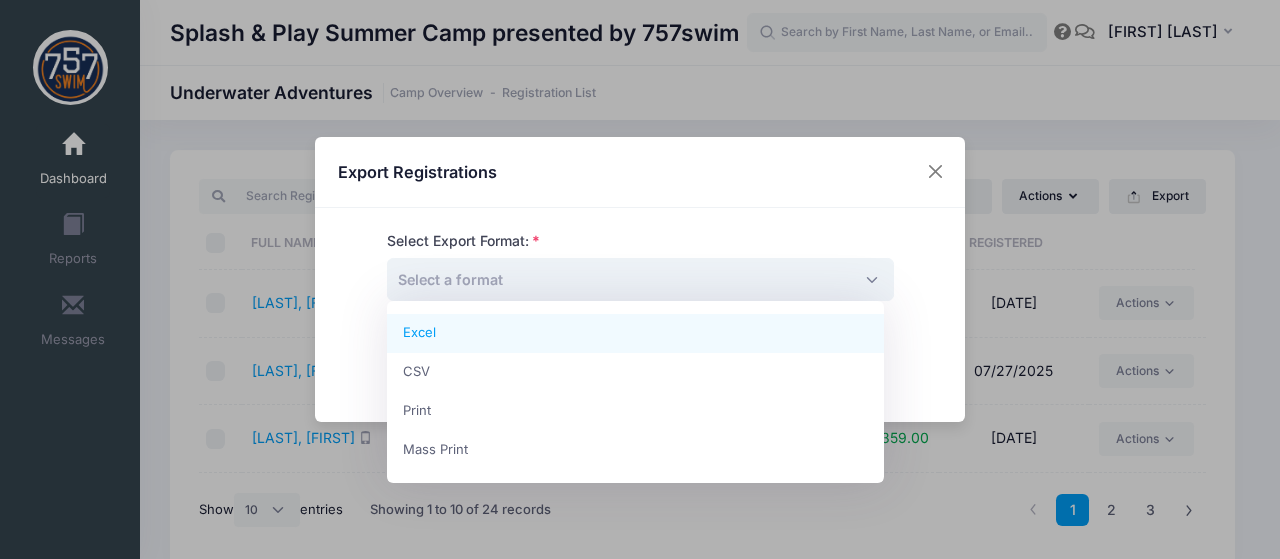 click on "Select a format" at bounding box center (640, 279) 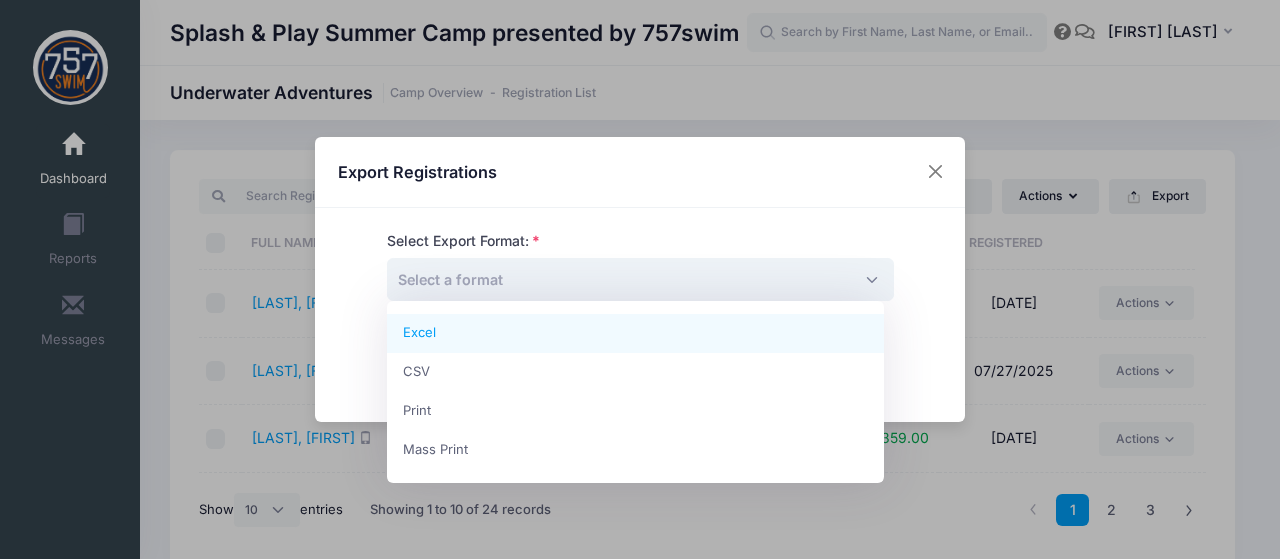 select on "excel" 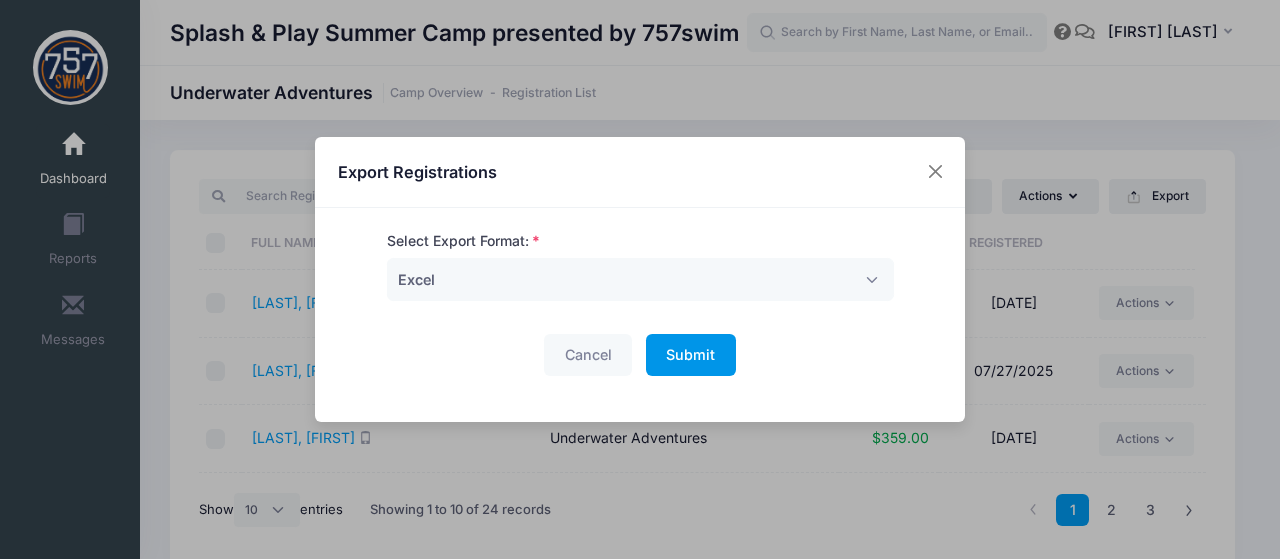 click on "Submit" at bounding box center [690, 354] 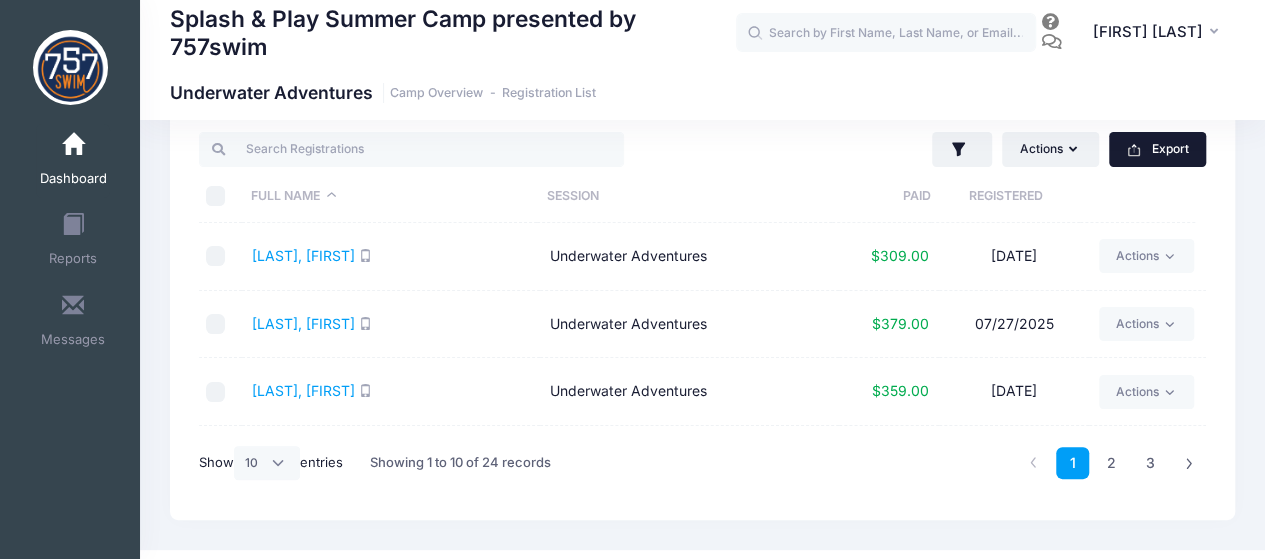 scroll, scrollTop: 62, scrollLeft: 0, axis: vertical 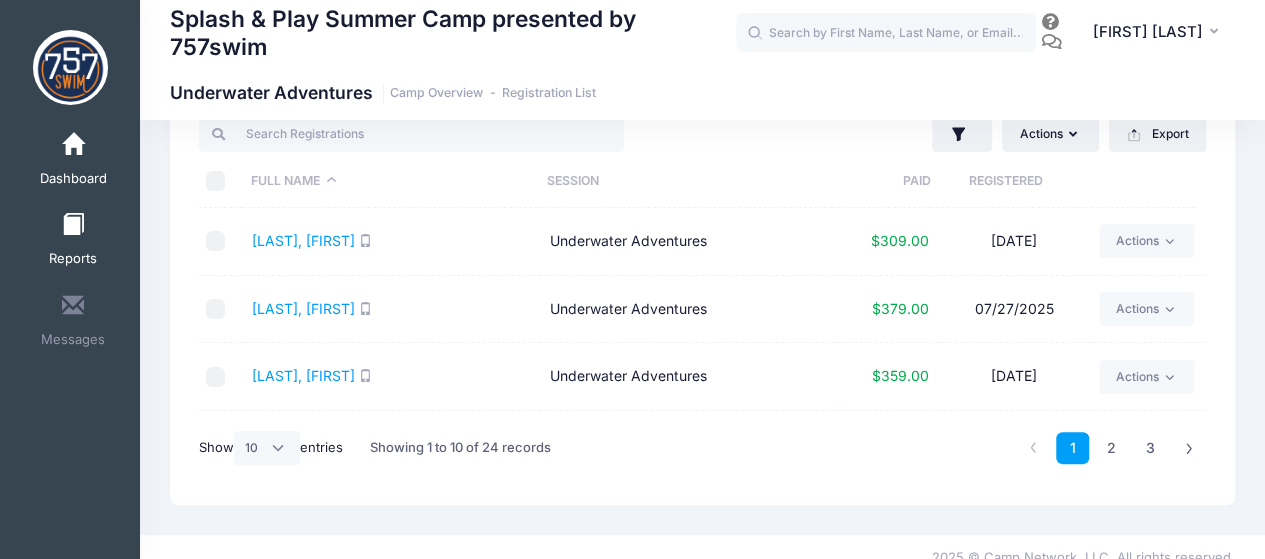 click on "Reports" at bounding box center [73, 242] 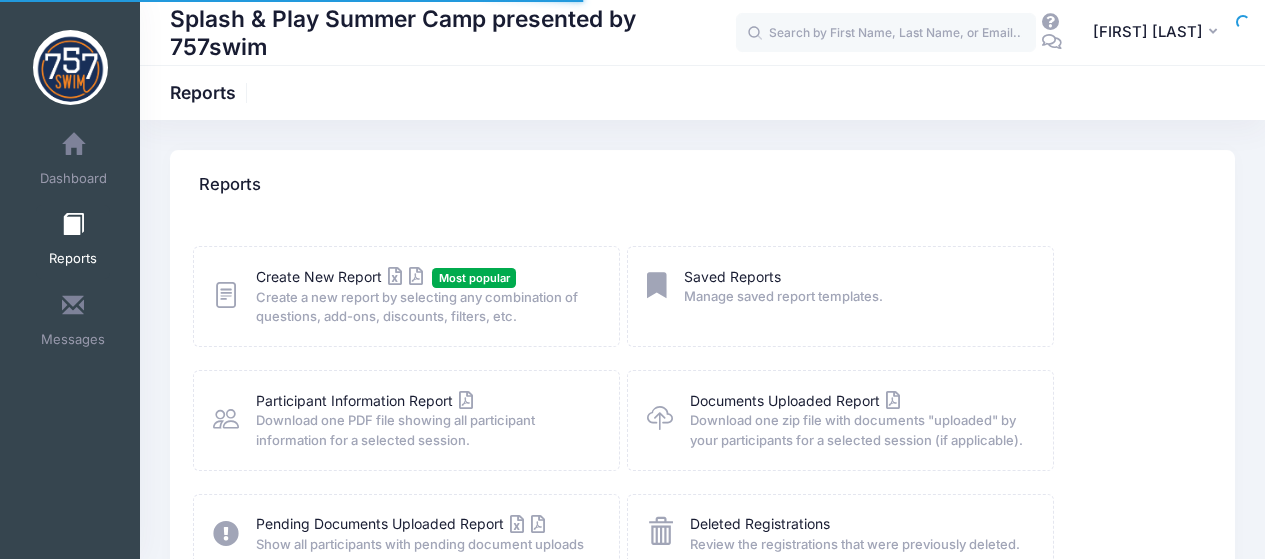 scroll, scrollTop: 0, scrollLeft: 0, axis: both 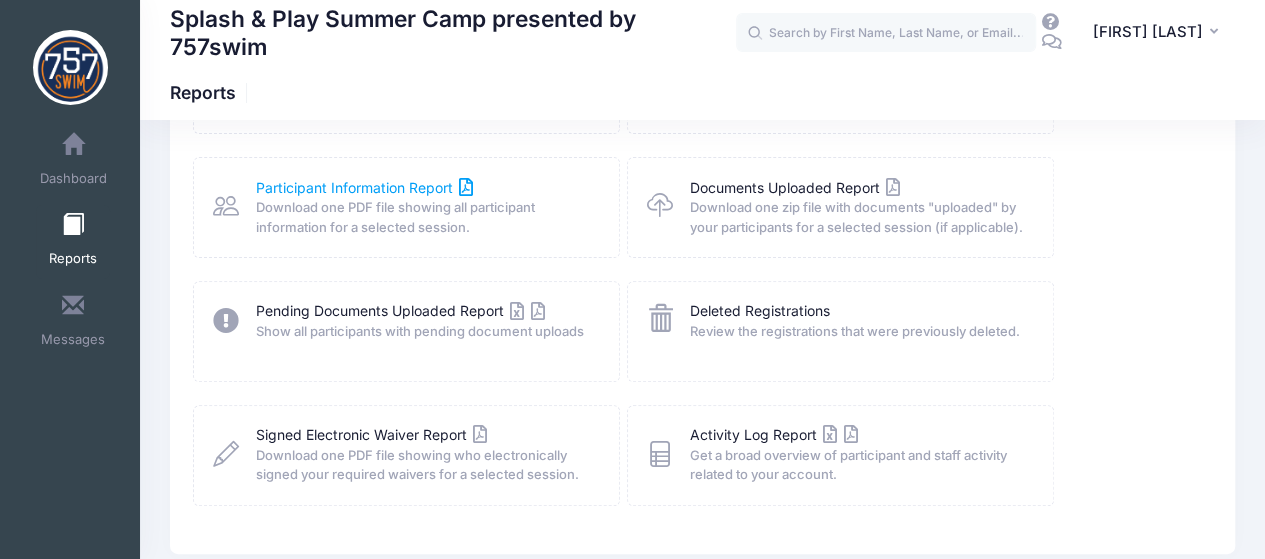 click on "Participant Information Report" at bounding box center [365, 187] 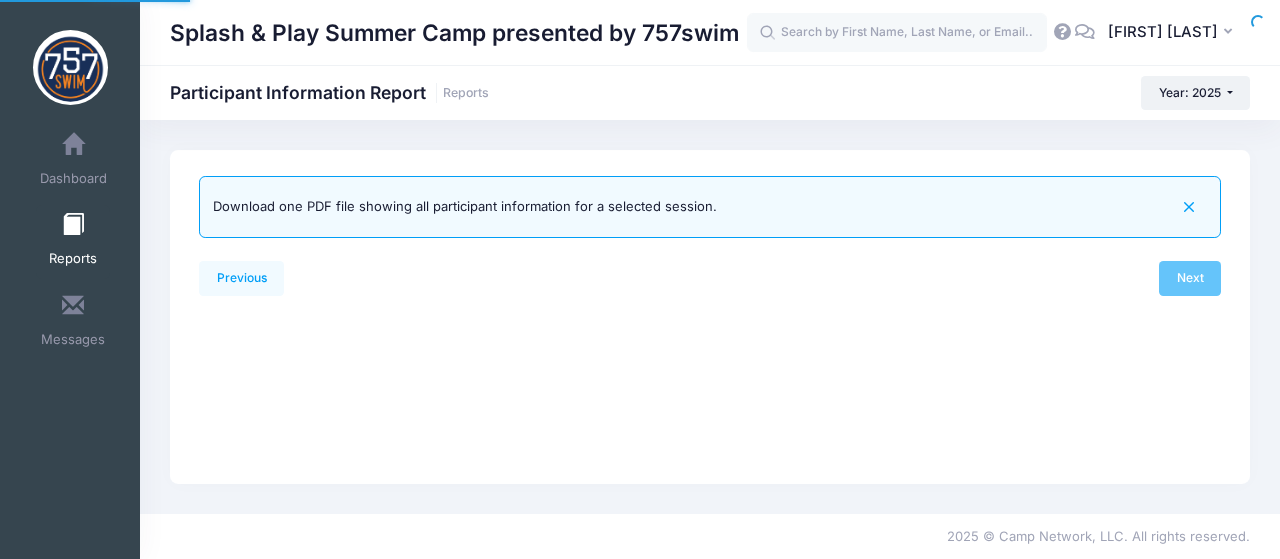 scroll, scrollTop: 0, scrollLeft: 0, axis: both 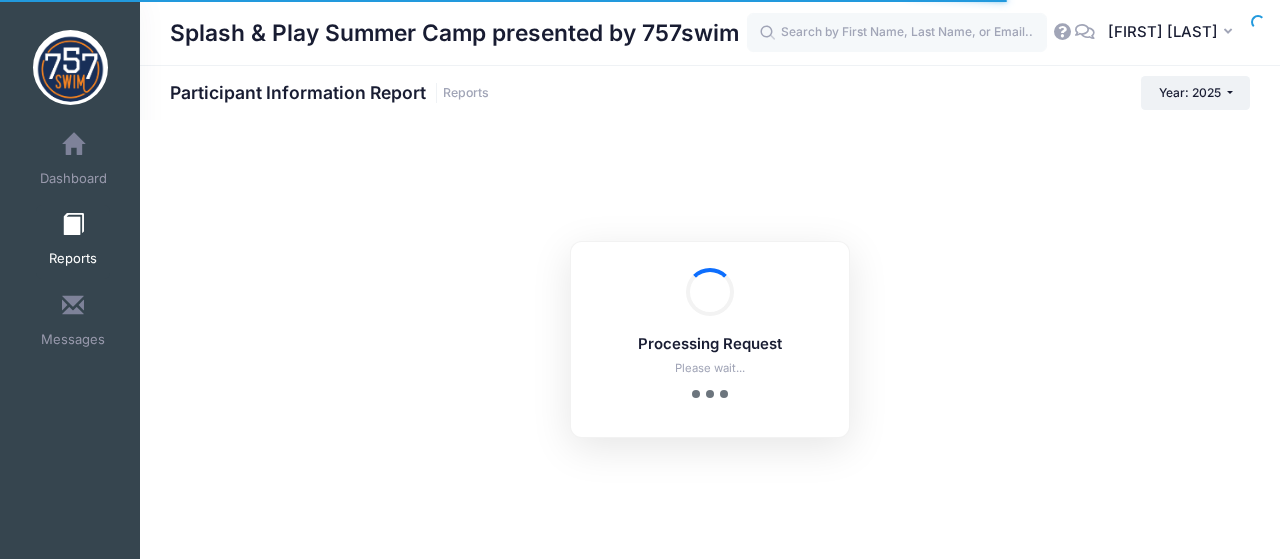checkbox on "true" 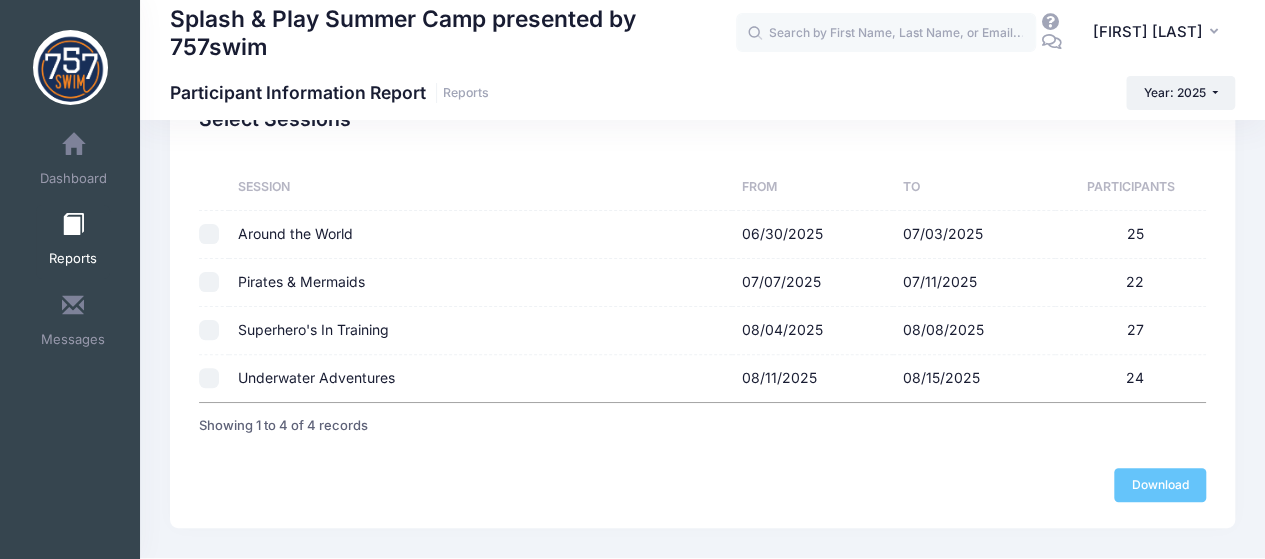scroll, scrollTop: 171, scrollLeft: 0, axis: vertical 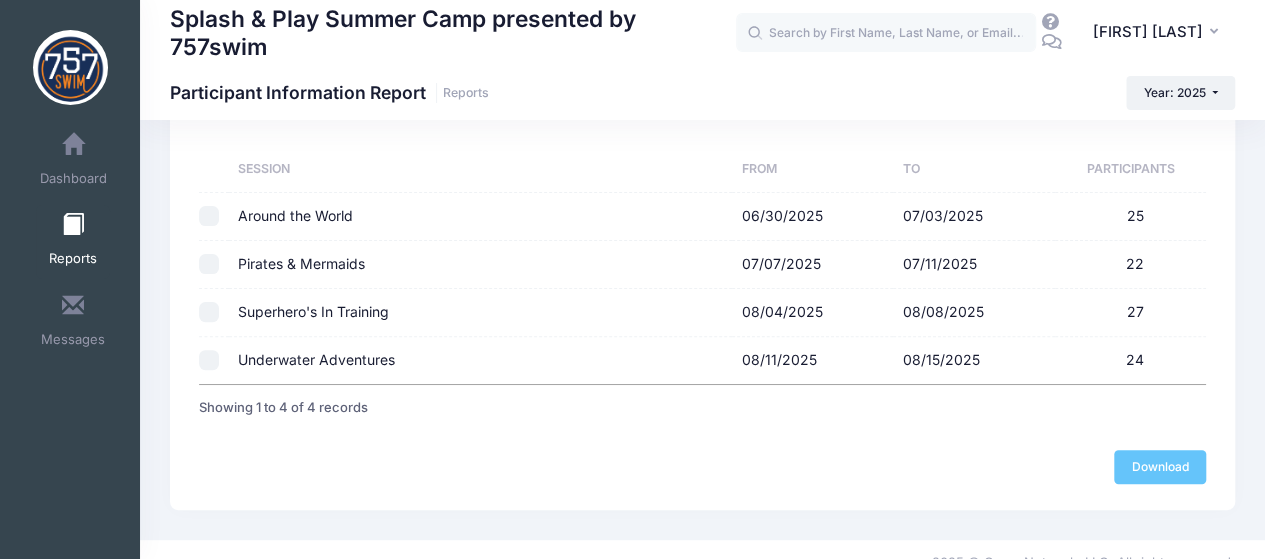 click at bounding box center [209, 360] 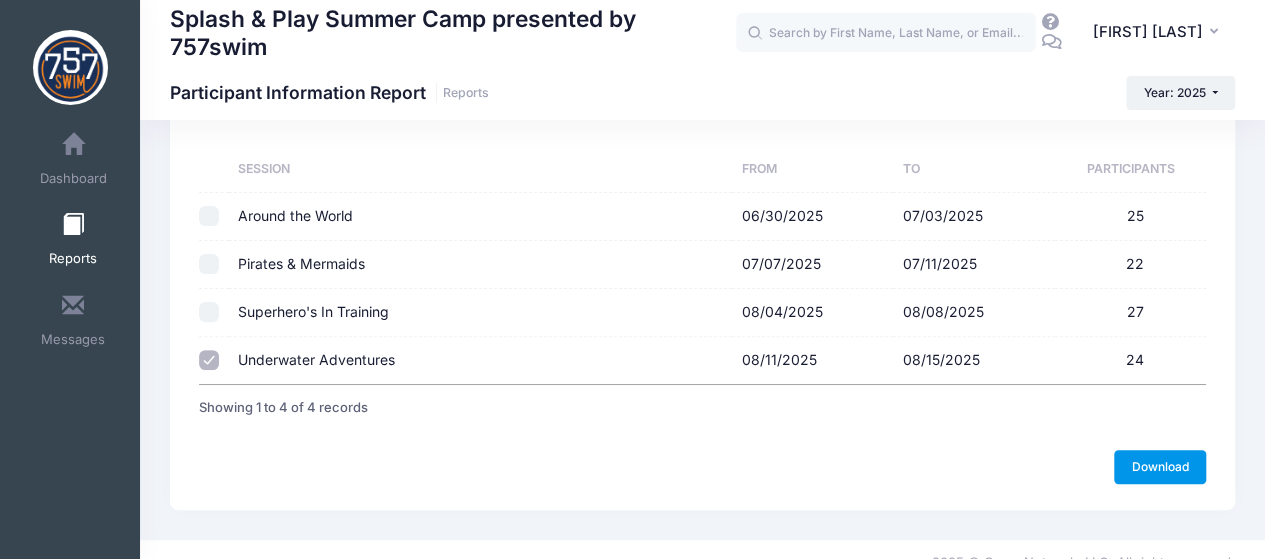 click on "Download" at bounding box center [1160, 467] 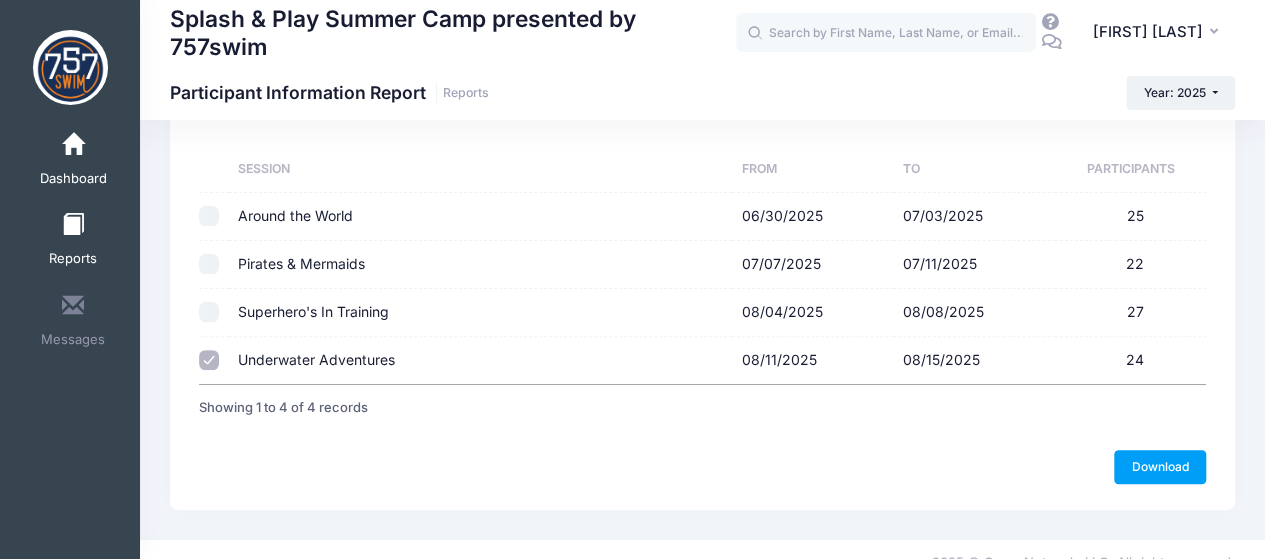 click at bounding box center [73, 145] 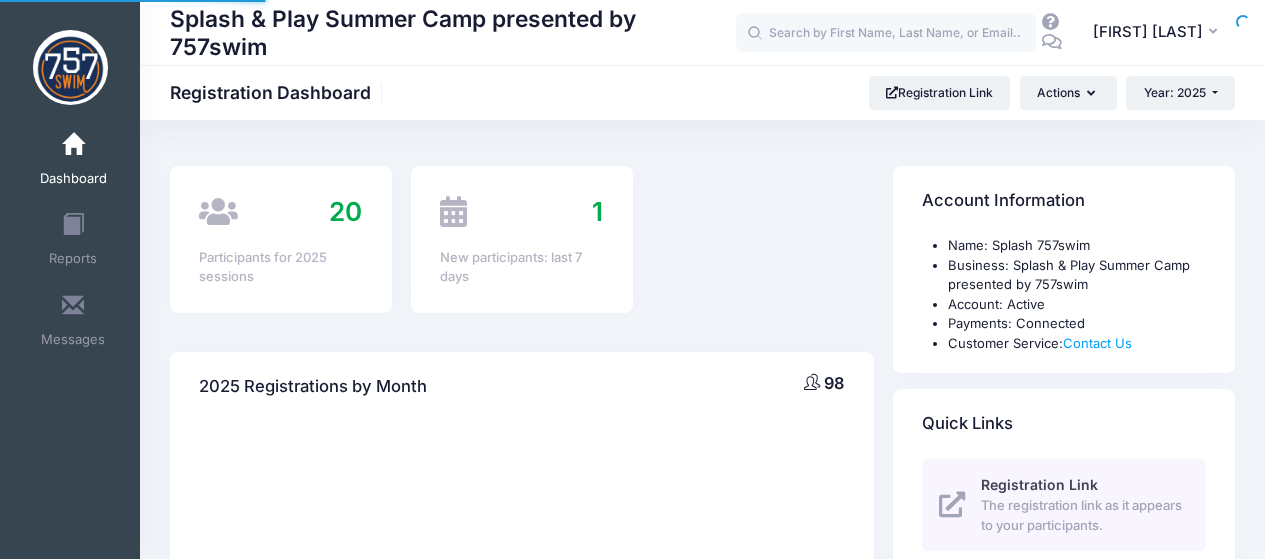 scroll, scrollTop: 0, scrollLeft: 0, axis: both 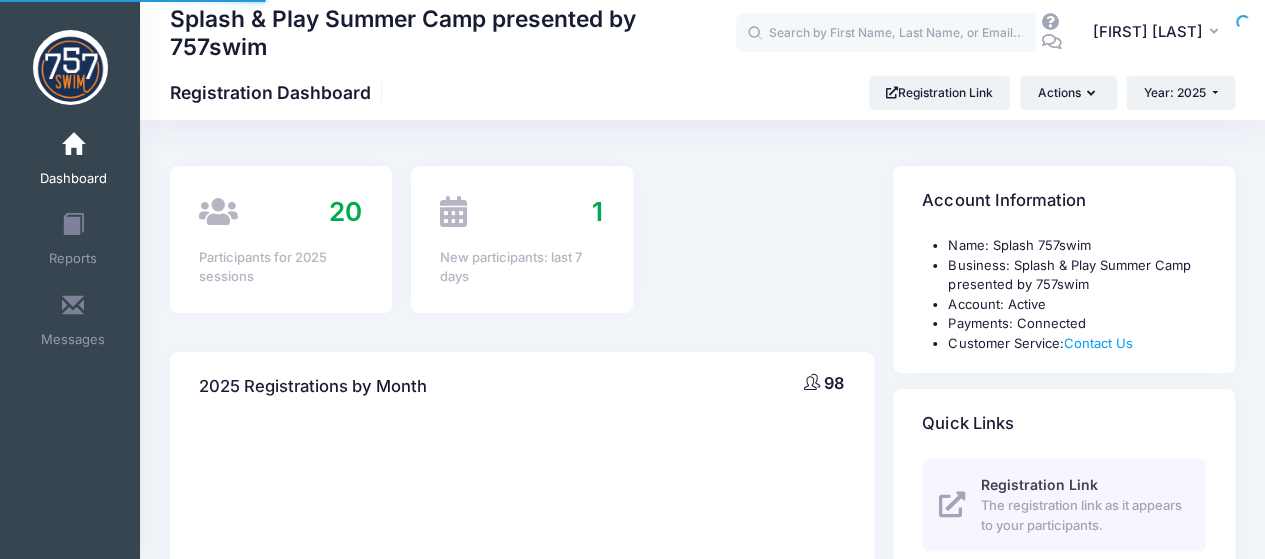 select 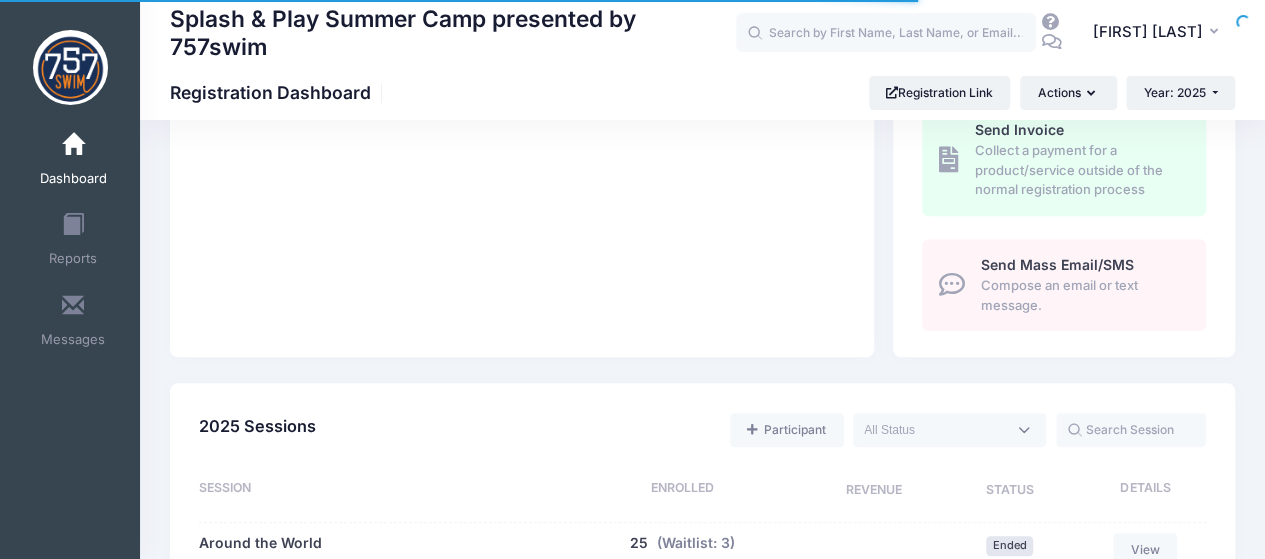 scroll, scrollTop: 1023, scrollLeft: 0, axis: vertical 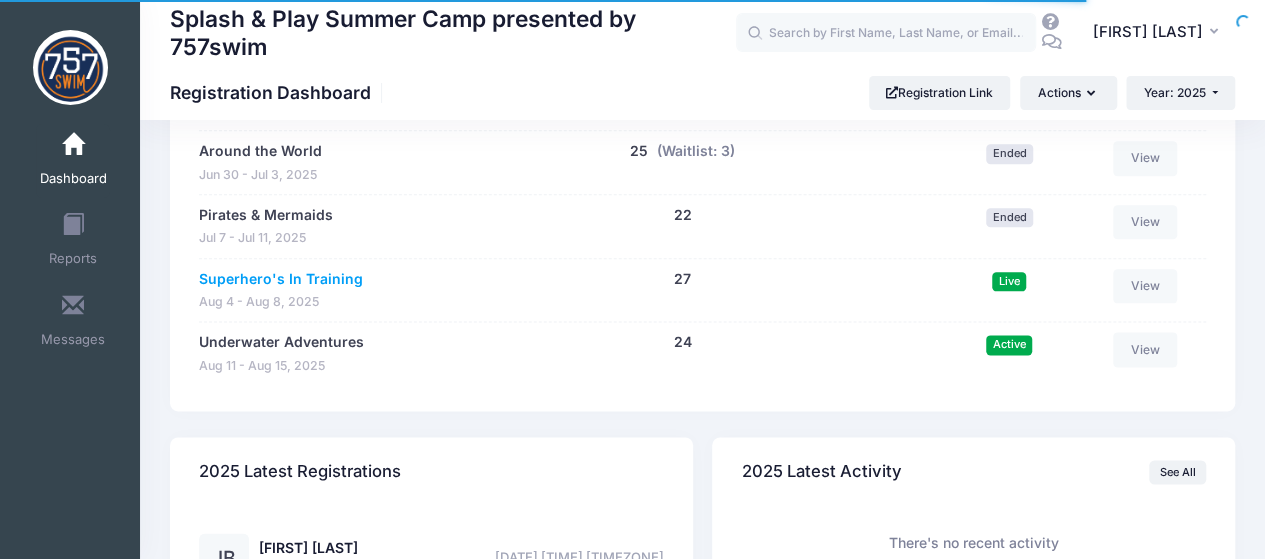 click on "Superhero's In Training" at bounding box center [281, 279] 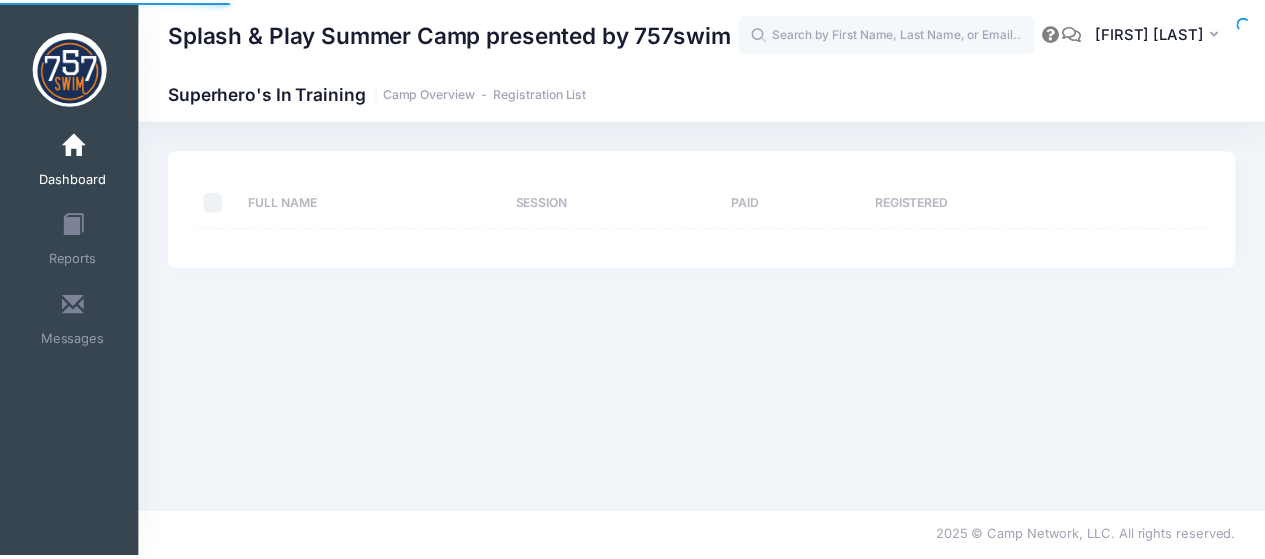 scroll, scrollTop: 0, scrollLeft: 0, axis: both 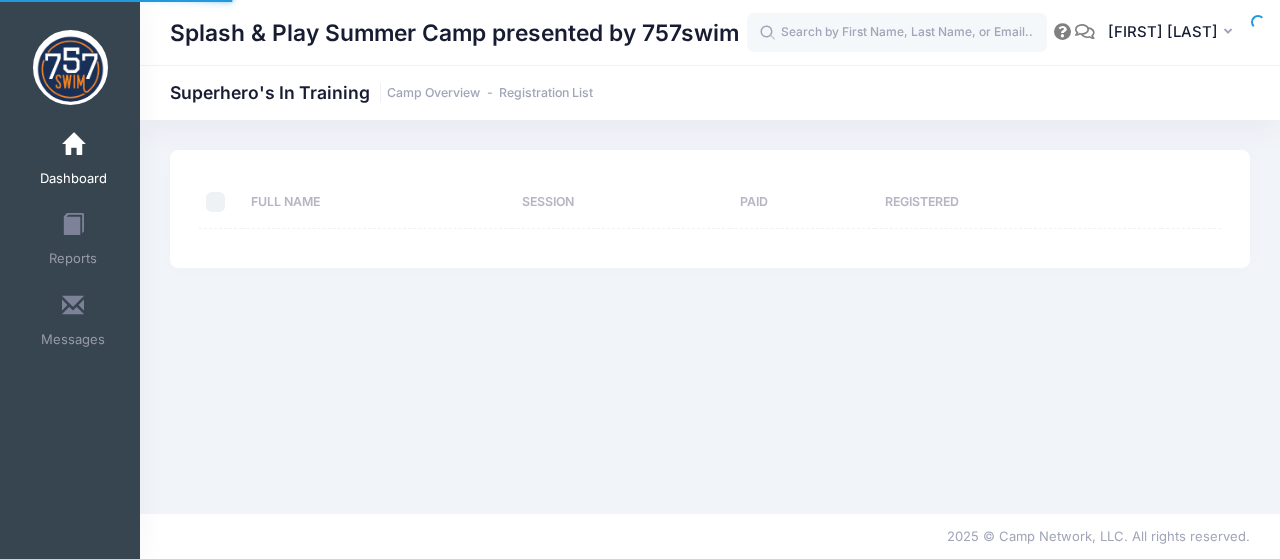 select on "10" 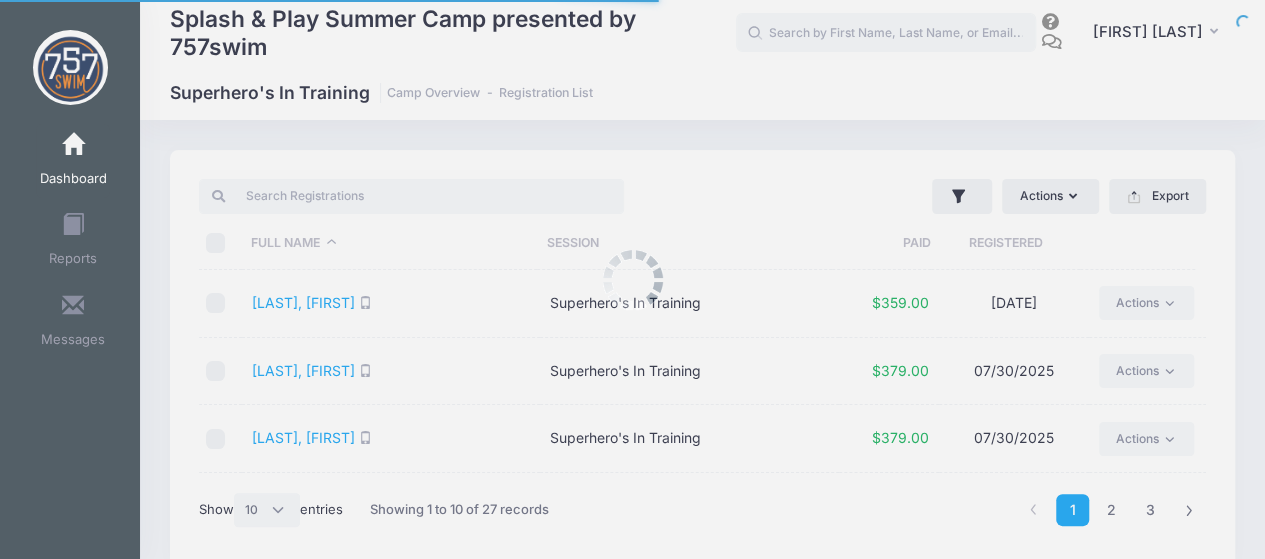 scroll, scrollTop: 0, scrollLeft: 0, axis: both 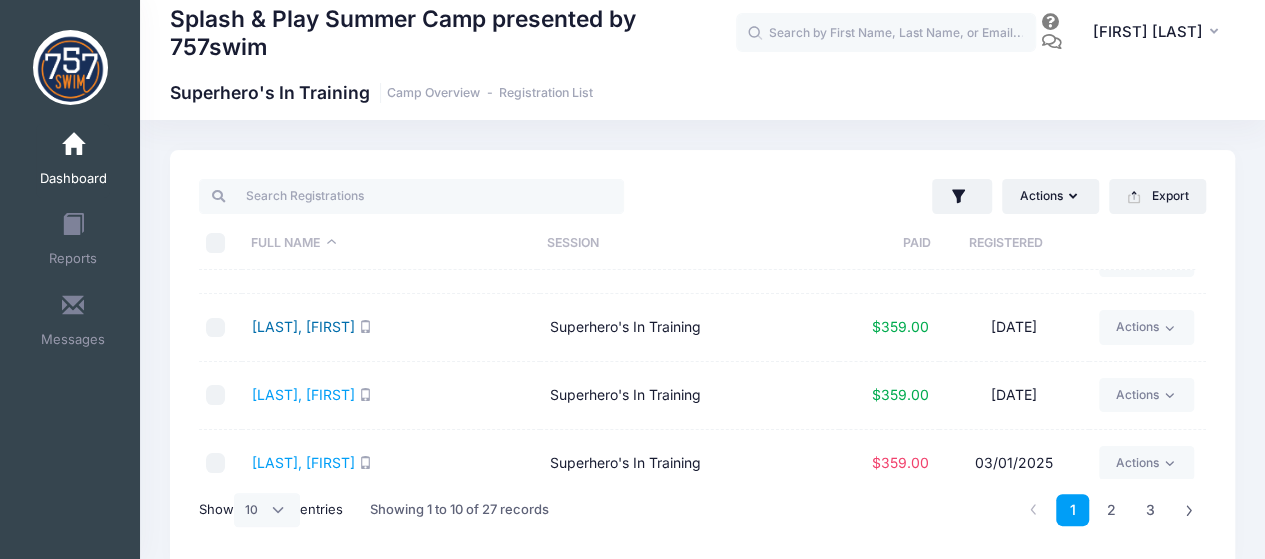 click on "[LAST], [FIRST]" at bounding box center (303, 326) 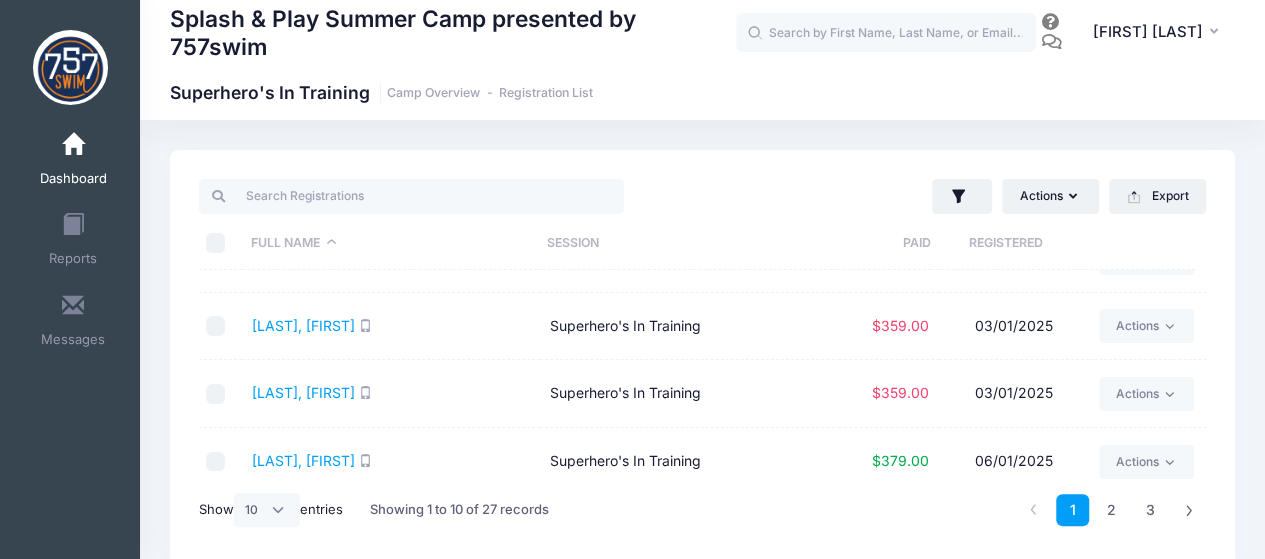 scroll, scrollTop: 464, scrollLeft: 0, axis: vertical 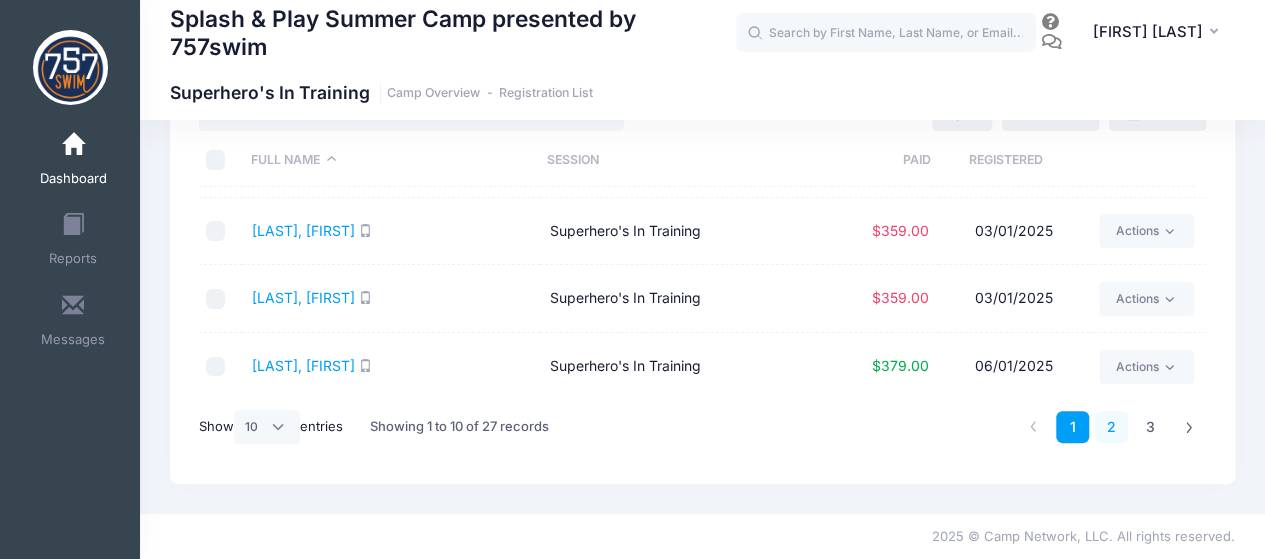 click on "2" at bounding box center [1111, 427] 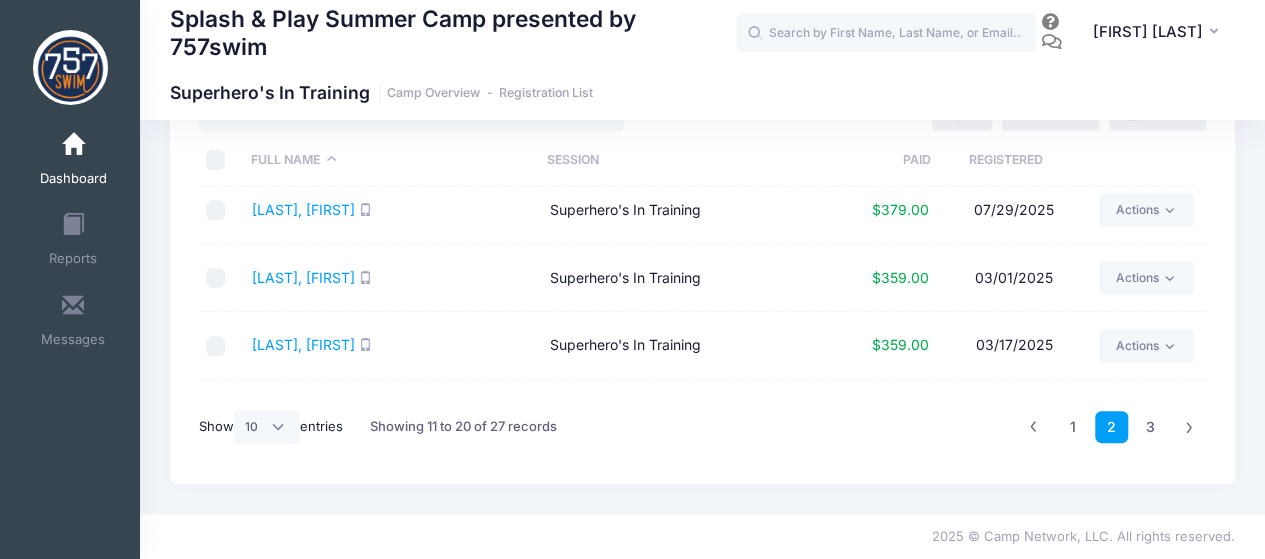 scroll, scrollTop: 0, scrollLeft: 0, axis: both 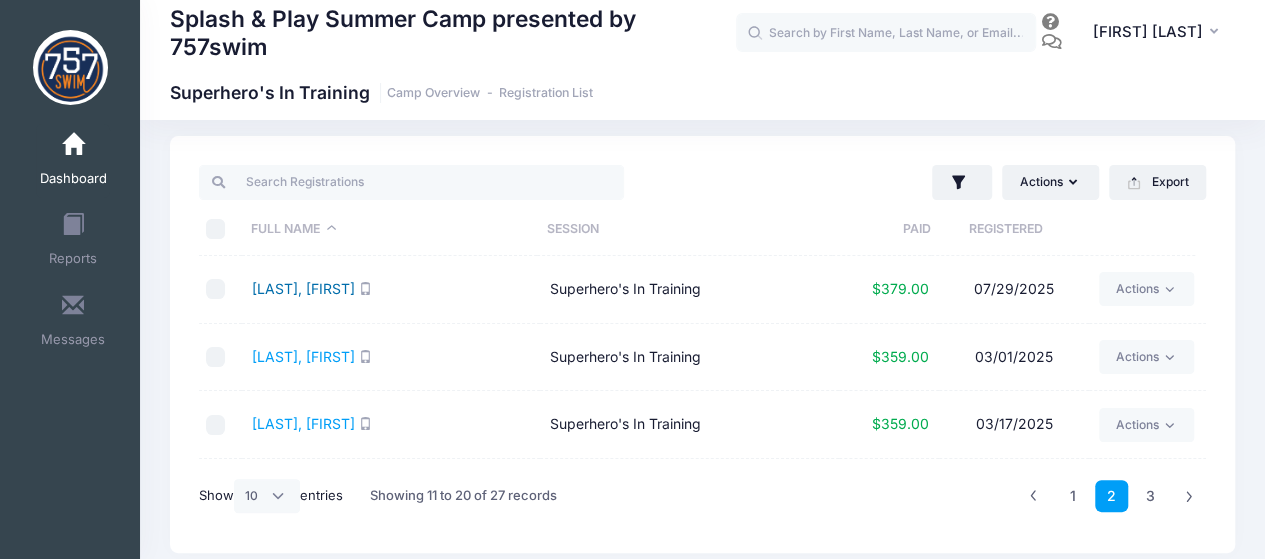 click on "[LAST], [FIRST]" at bounding box center (303, 288) 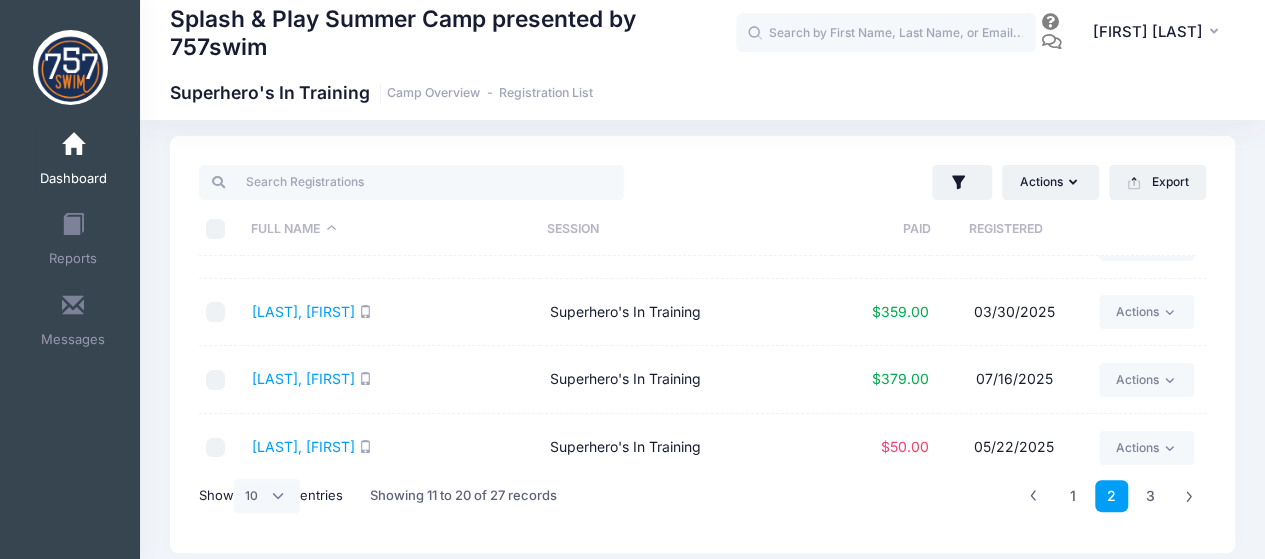 scroll, scrollTop: 464, scrollLeft: 0, axis: vertical 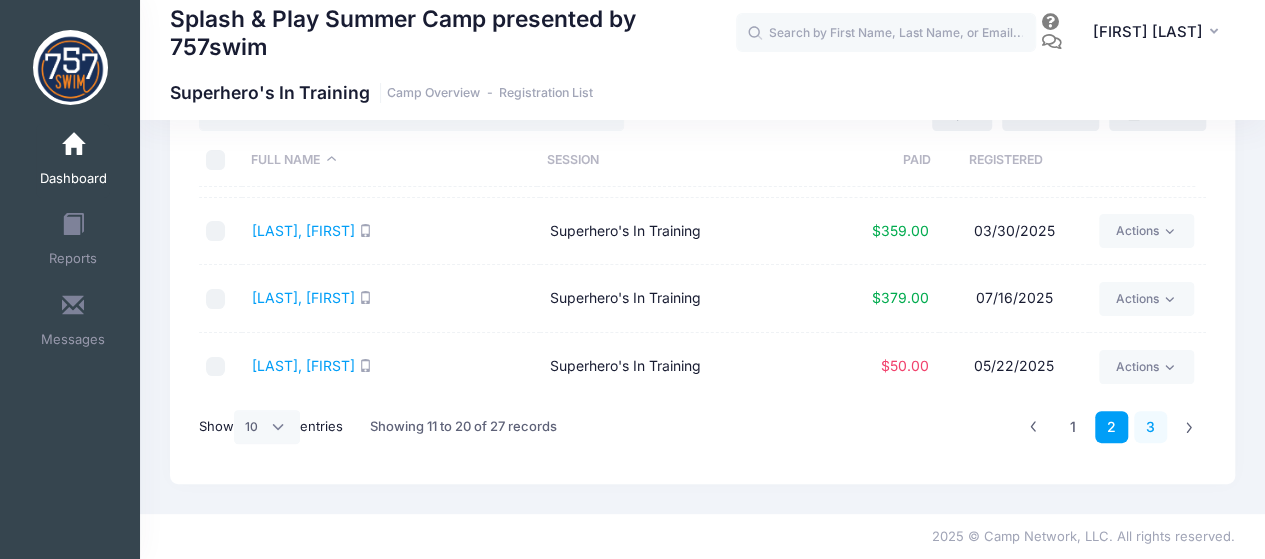 click on "3" at bounding box center [1150, 427] 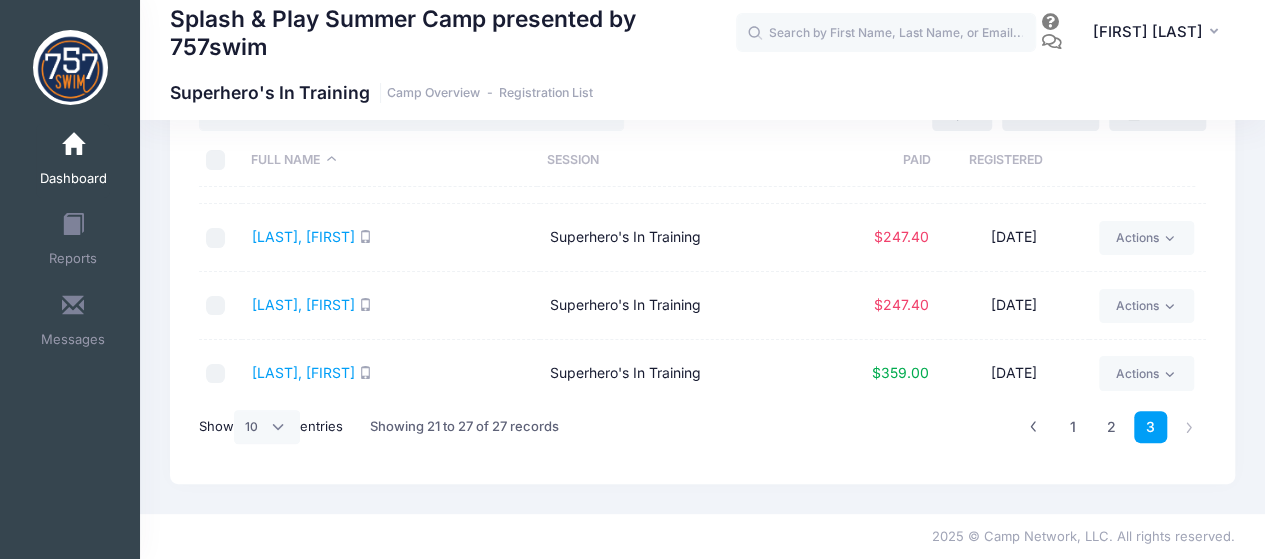 scroll, scrollTop: 122, scrollLeft: 0, axis: vertical 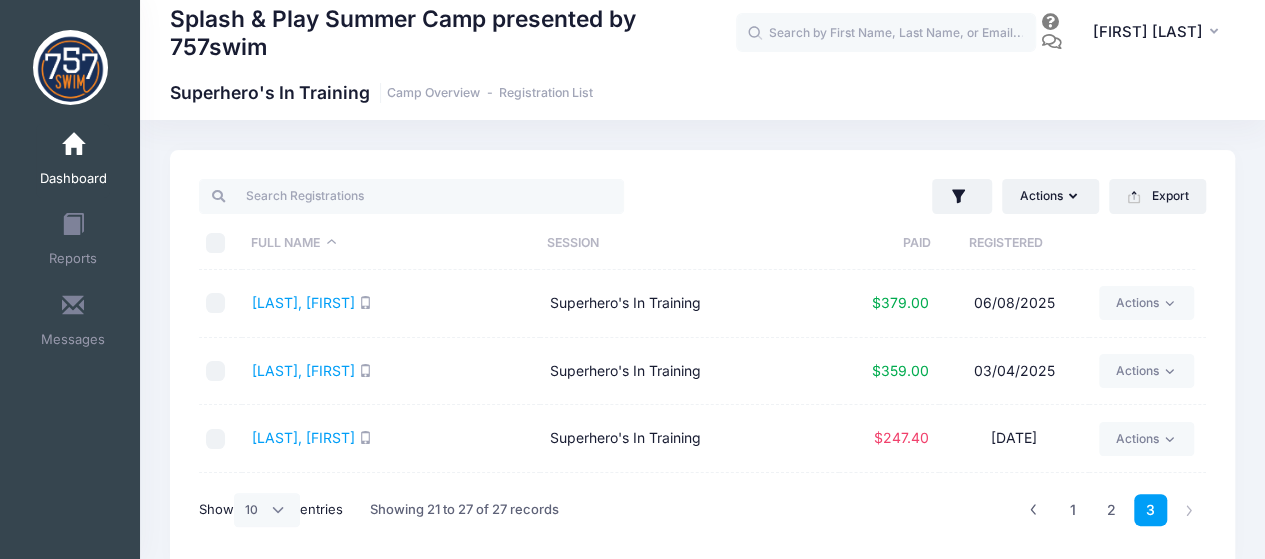 click at bounding box center [73, 145] 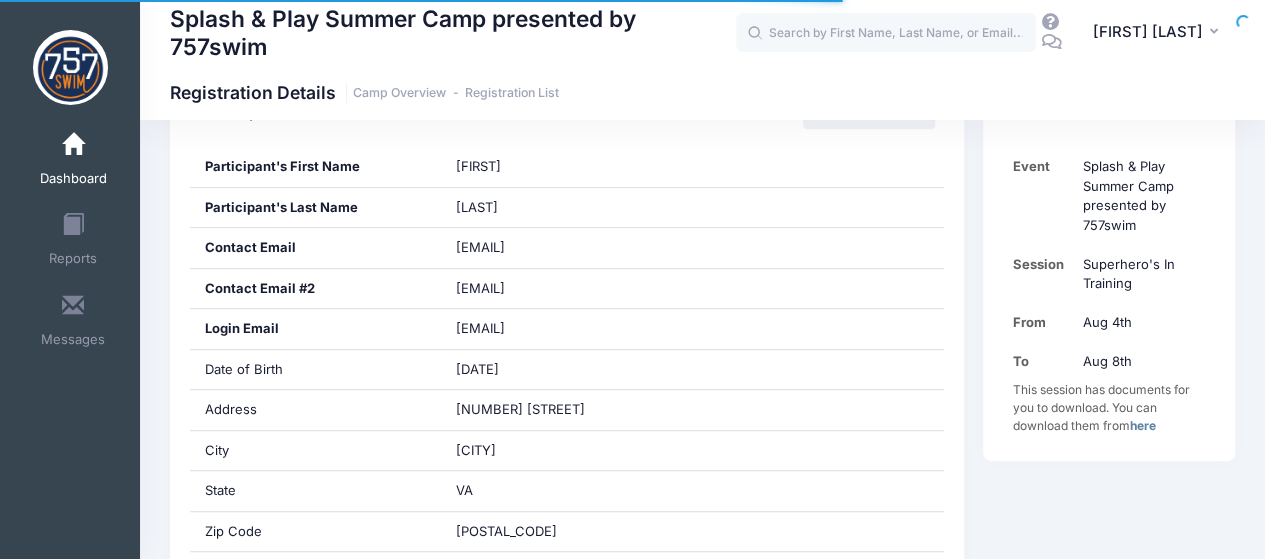 scroll, scrollTop: 748, scrollLeft: 0, axis: vertical 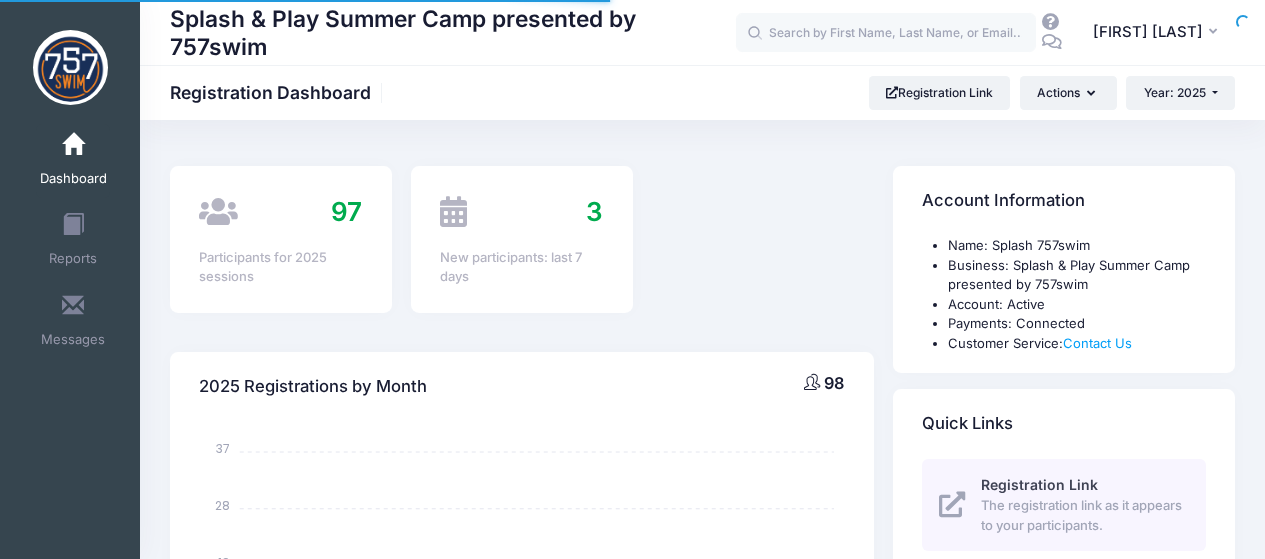 select 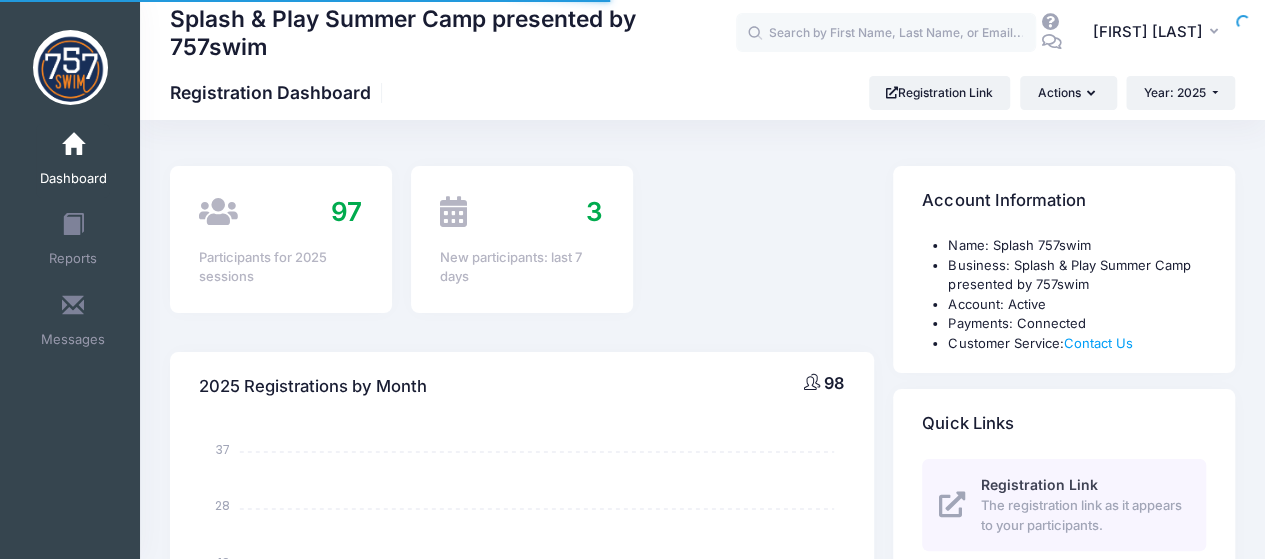 scroll, scrollTop: 0, scrollLeft: 0, axis: both 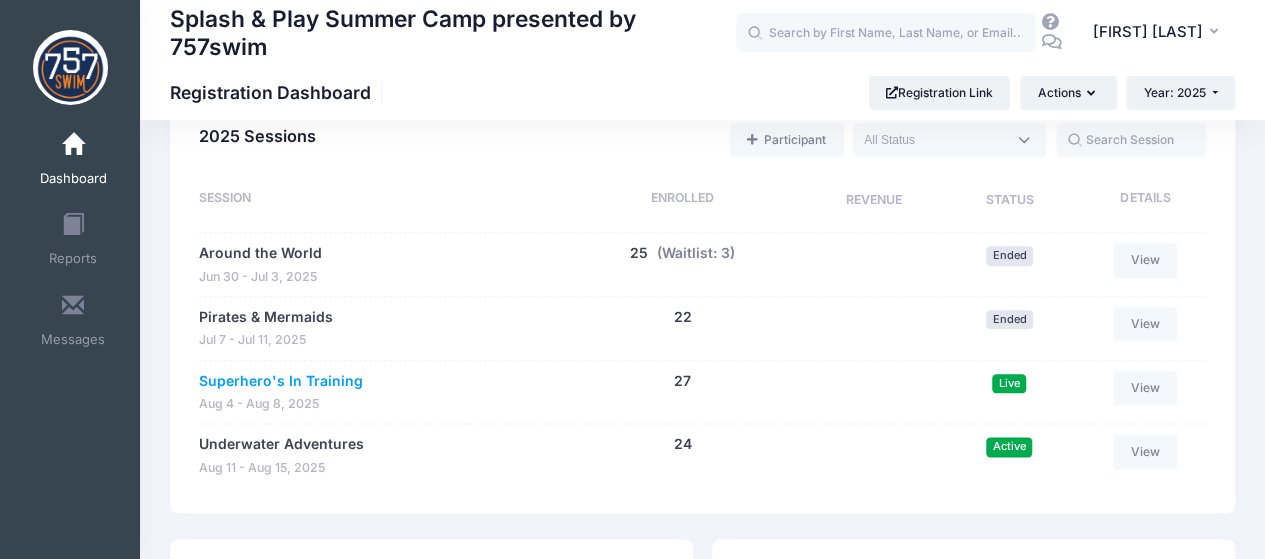 click on "Superhero's In Training" at bounding box center [281, 381] 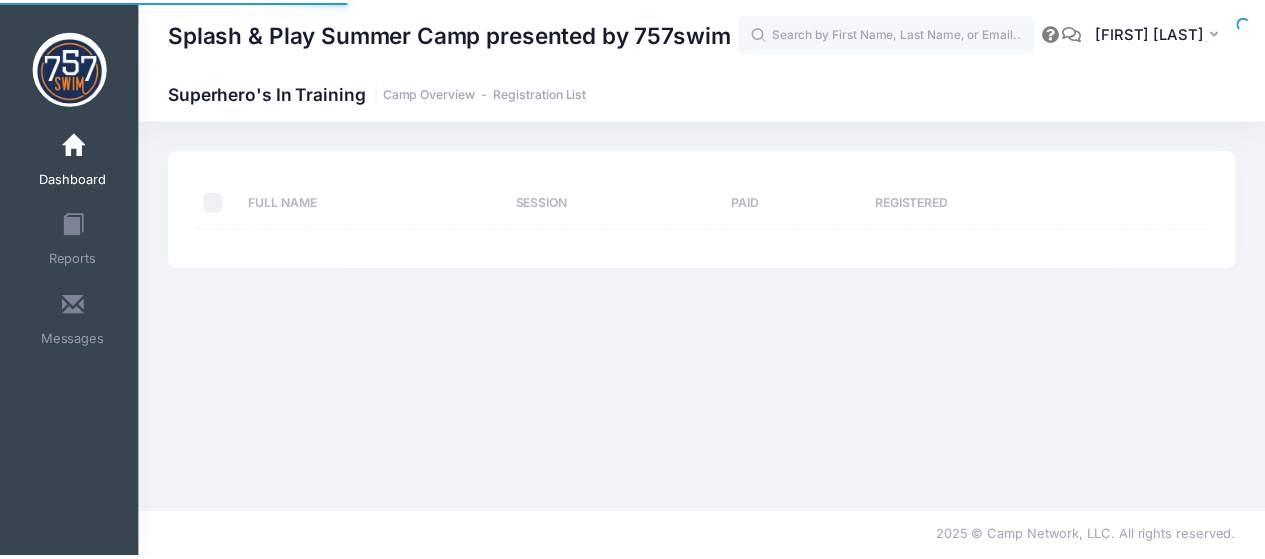 scroll, scrollTop: 0, scrollLeft: 0, axis: both 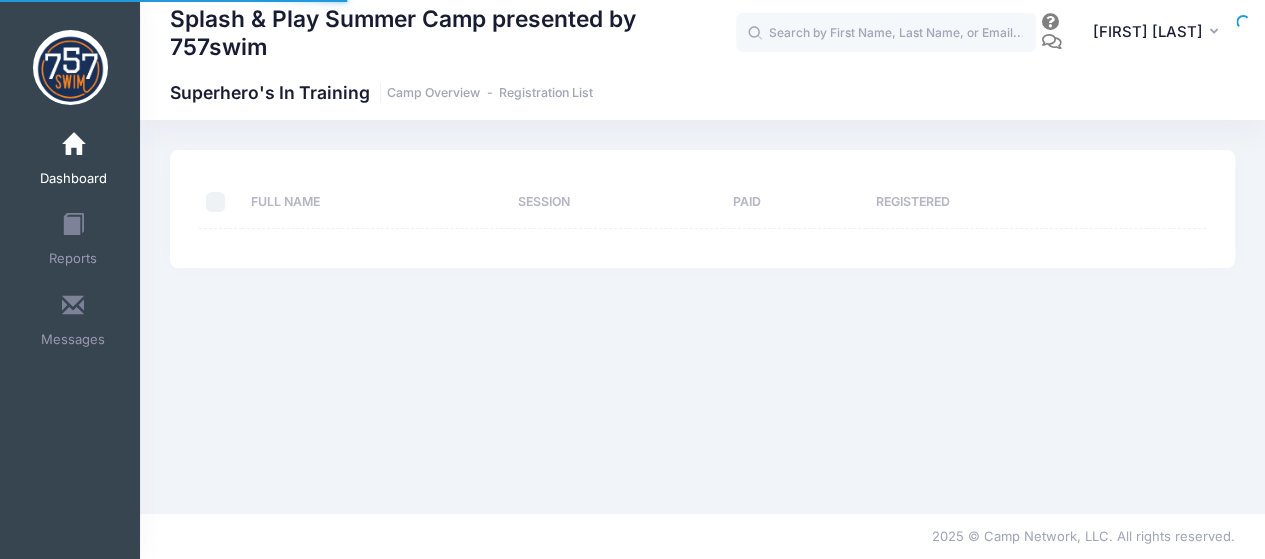 select on "10" 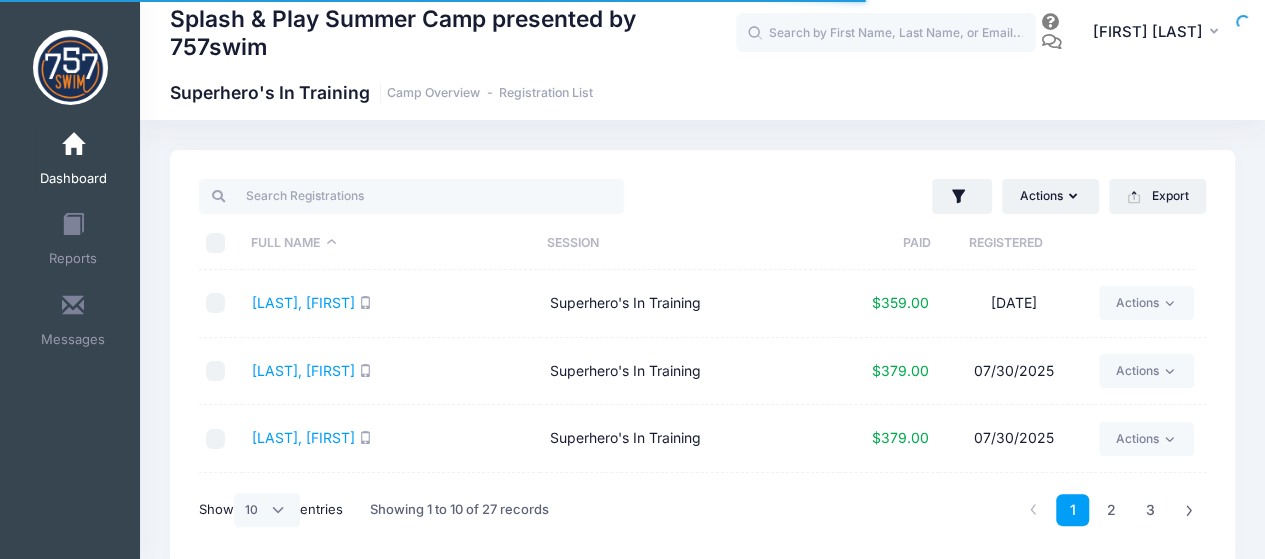 scroll, scrollTop: 0, scrollLeft: 0, axis: both 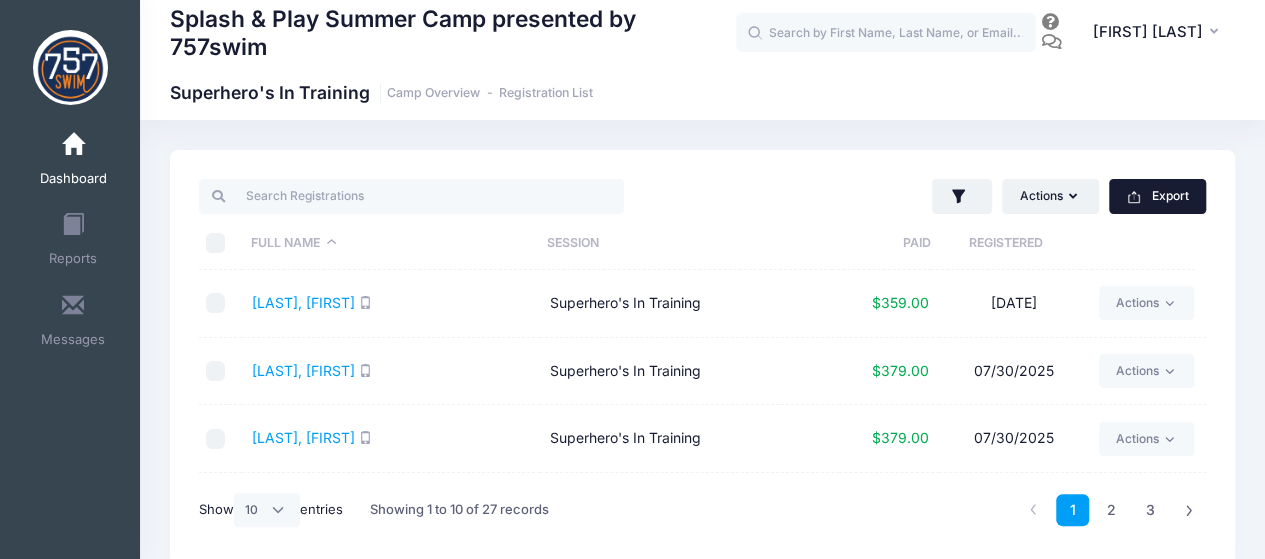 click on "Export" at bounding box center [1157, 196] 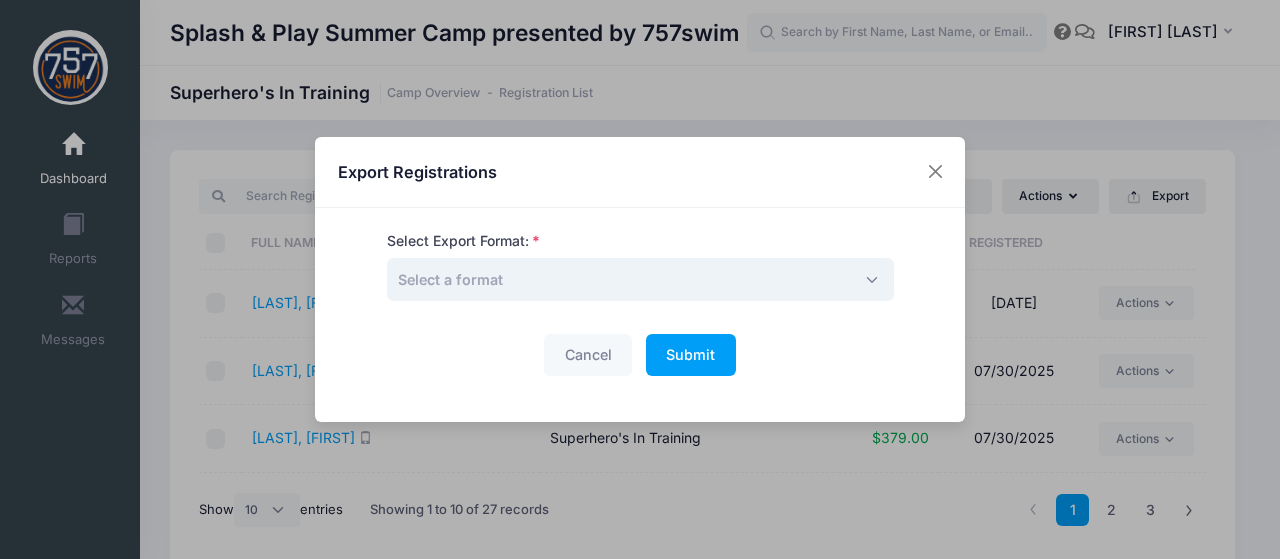 click on "Select a format" at bounding box center (640, 279) 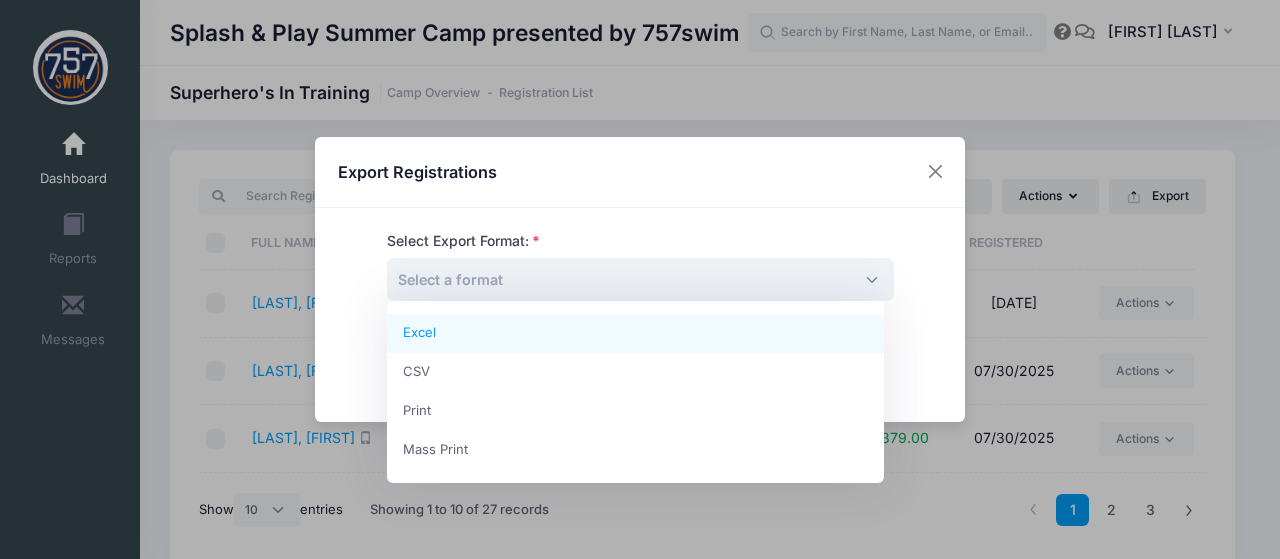 select on "excel" 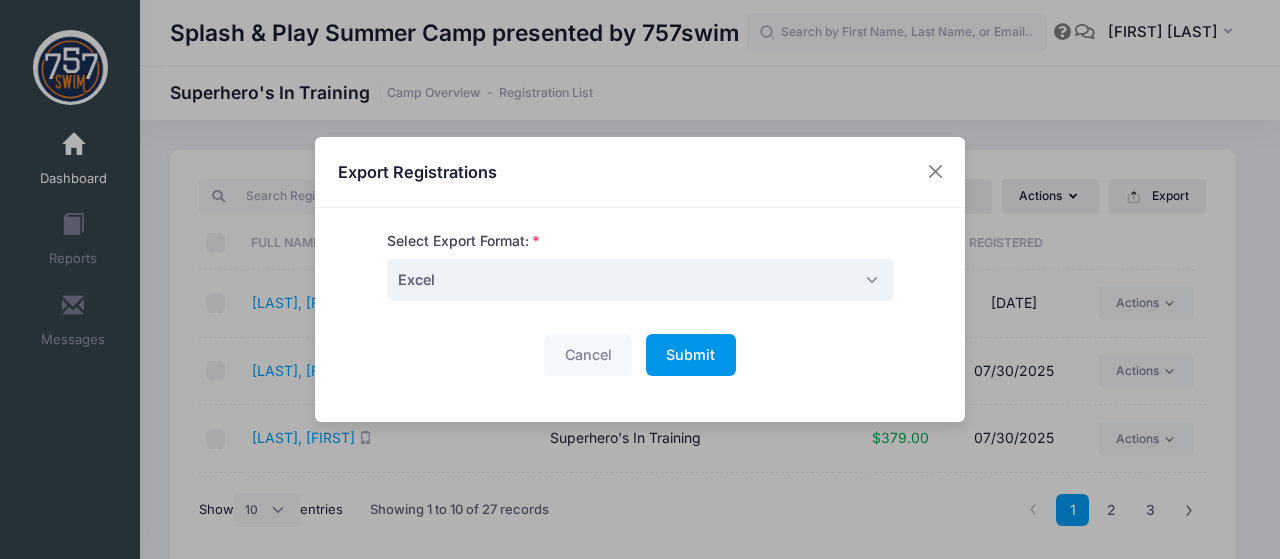click on "Submit
Please wait..." at bounding box center [691, 355] 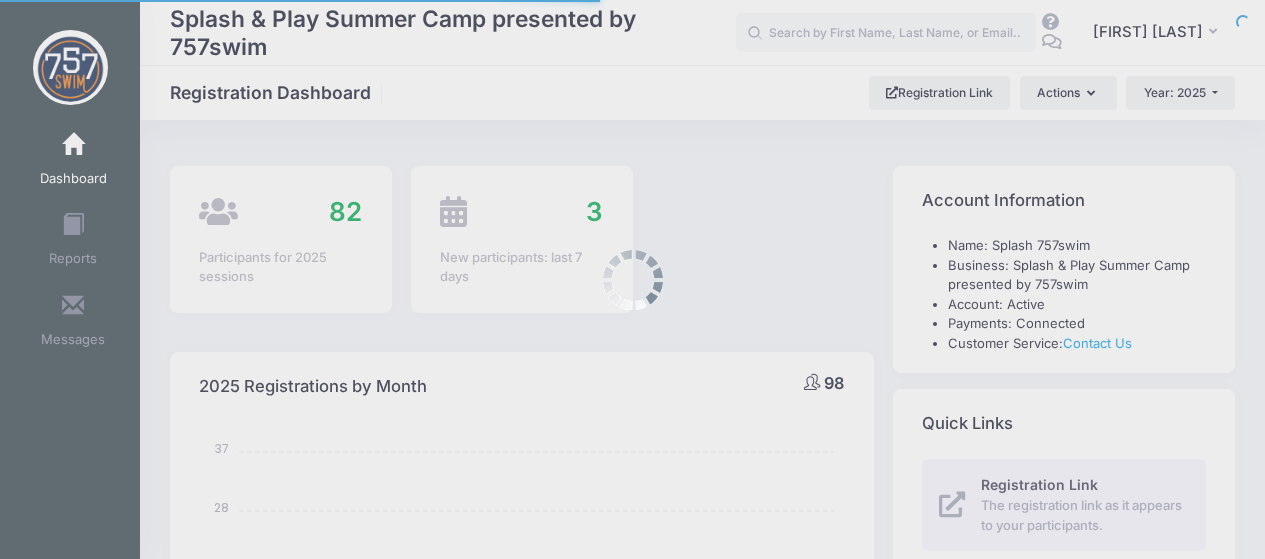 select 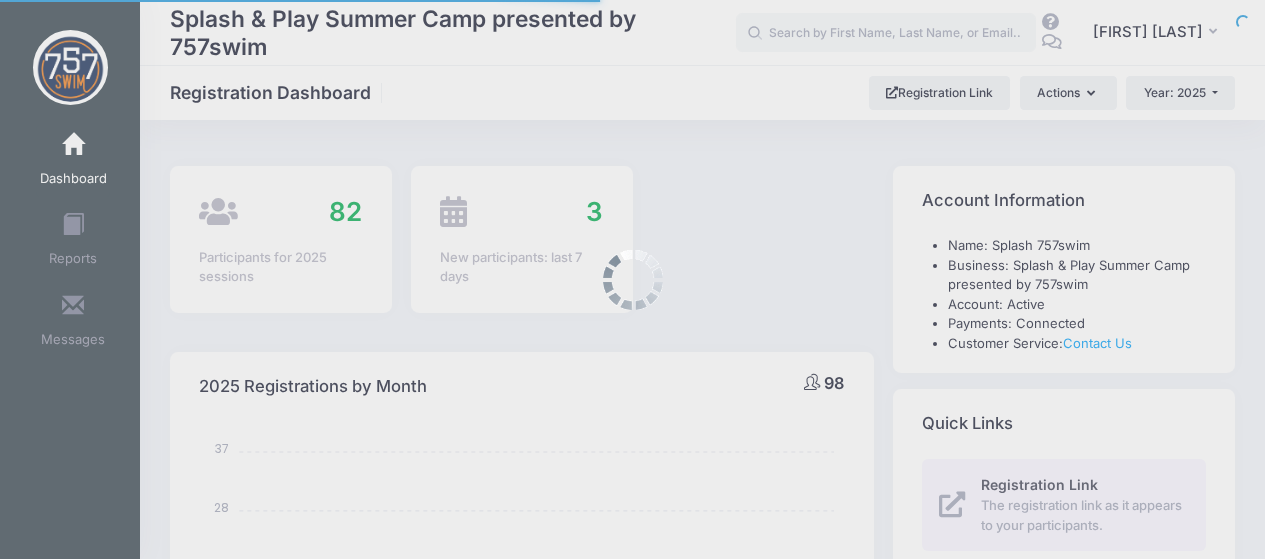 scroll, scrollTop: 0, scrollLeft: 0, axis: both 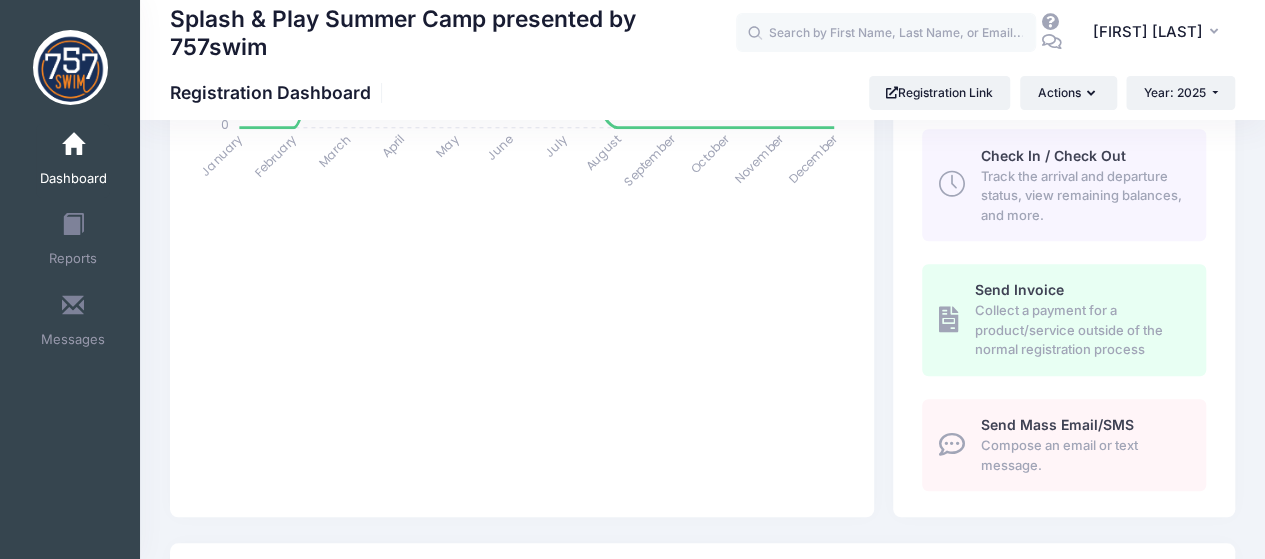 click on "[MONTH] [MONTH] [MONTH] [MONTH] [MONTH] [MONTH] [MONTH] [MONTH] [MONTH] [MONTH] [MONTH] [MONTH] [NUMBER] [NUMBER] [NUMBER] [NUMBER] [NUMBER] [NUMBER] [NUMBER] [NUMBER] [NUMBER] [NUMBER]" 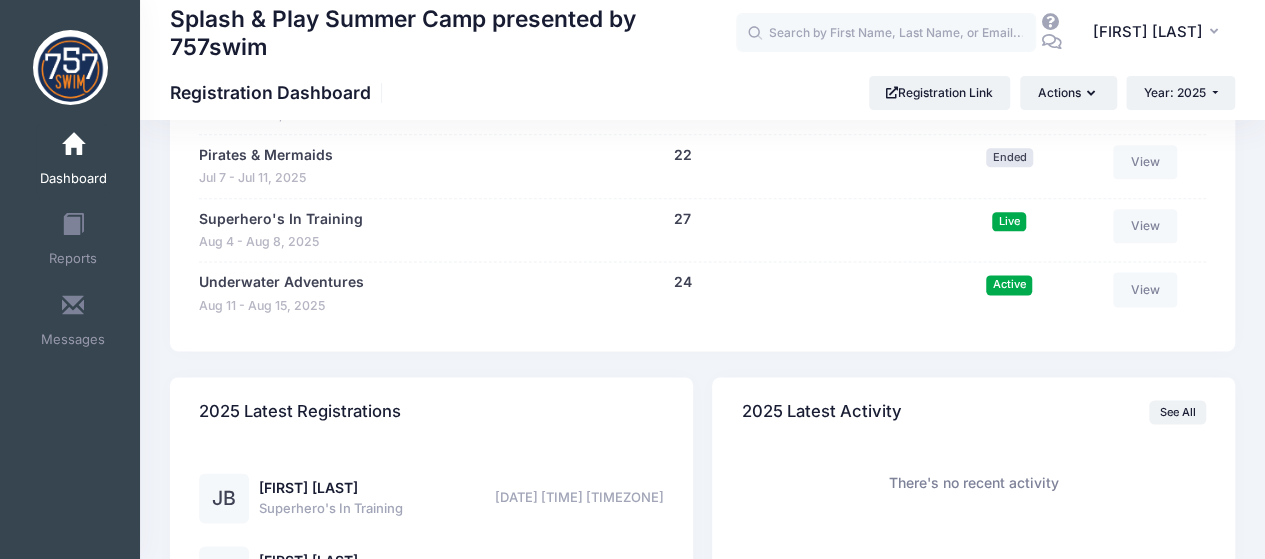 scroll, scrollTop: 1171, scrollLeft: 0, axis: vertical 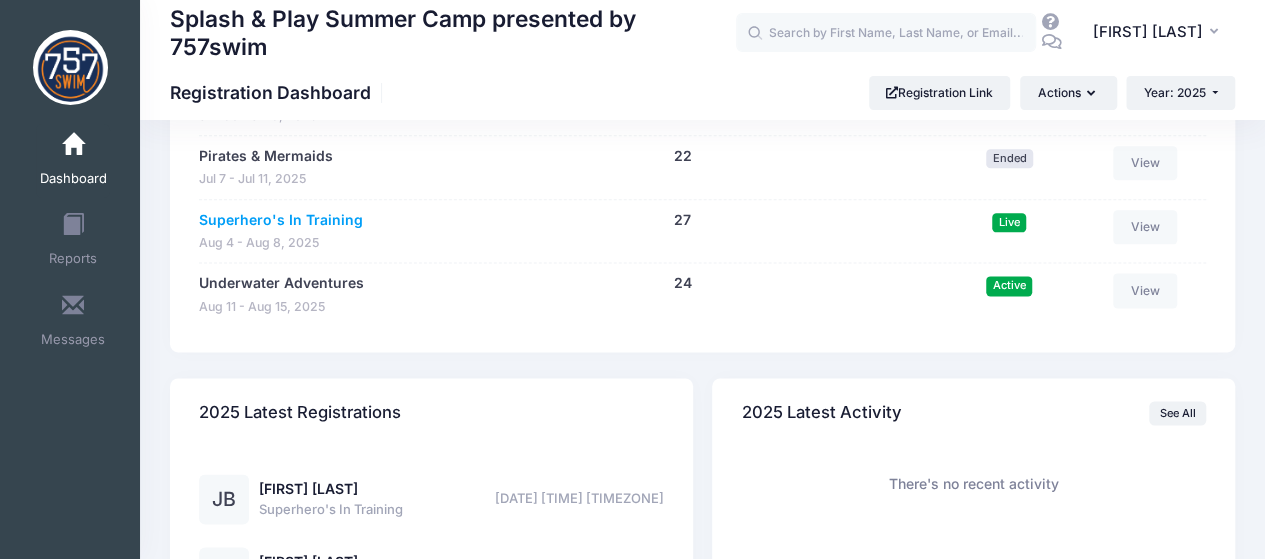 click on "Superhero's In Training" at bounding box center (281, 220) 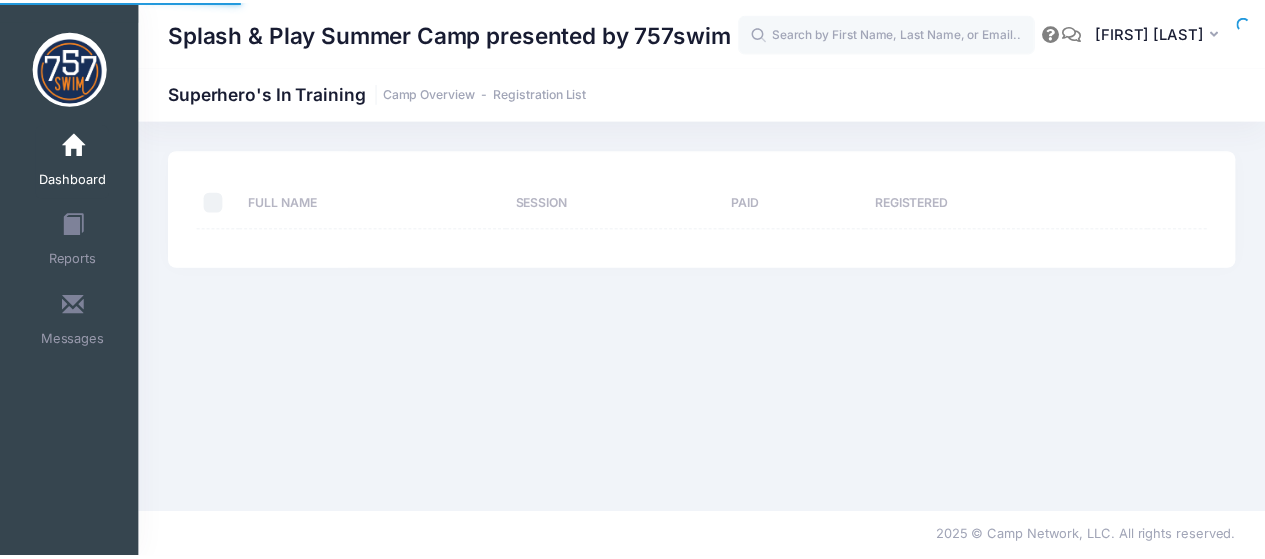 scroll, scrollTop: 0, scrollLeft: 0, axis: both 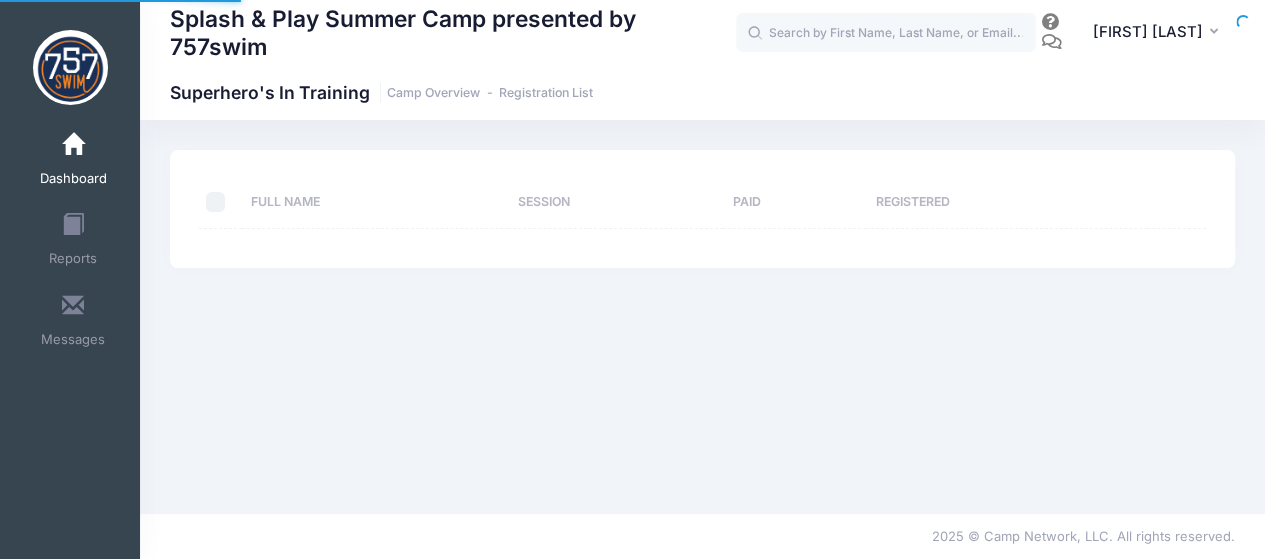 select on "10" 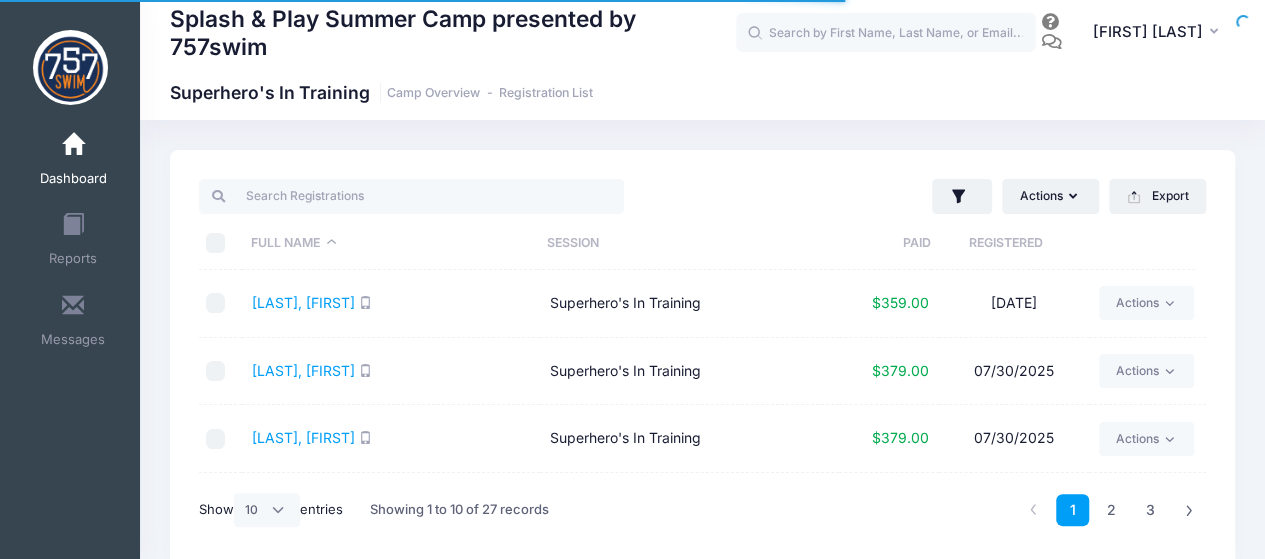 scroll, scrollTop: 0, scrollLeft: 0, axis: both 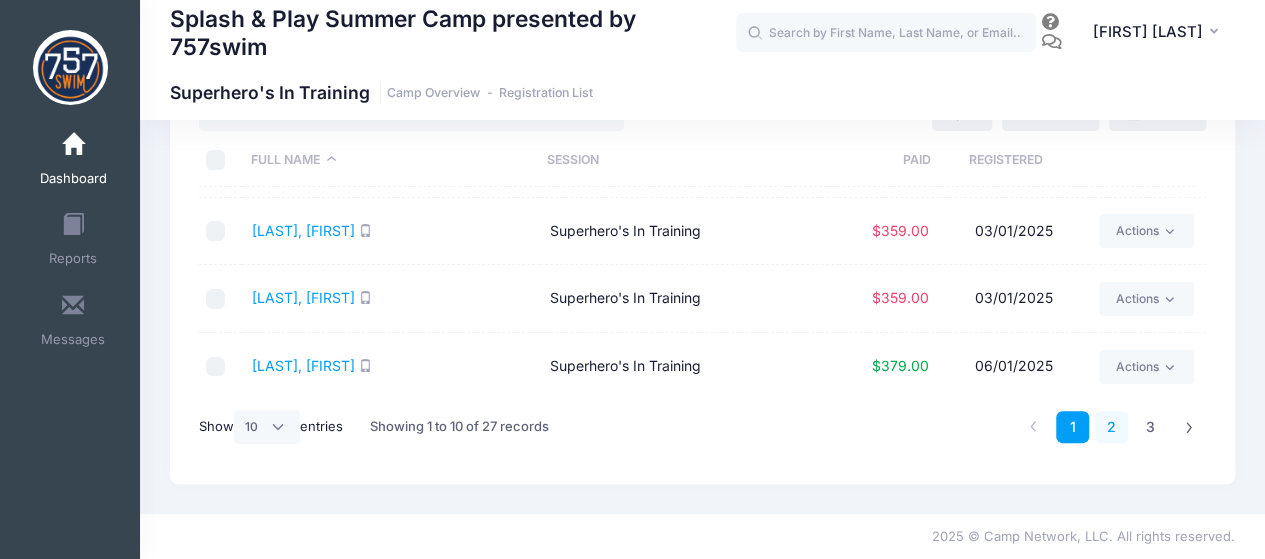 click on "2" at bounding box center [1111, 427] 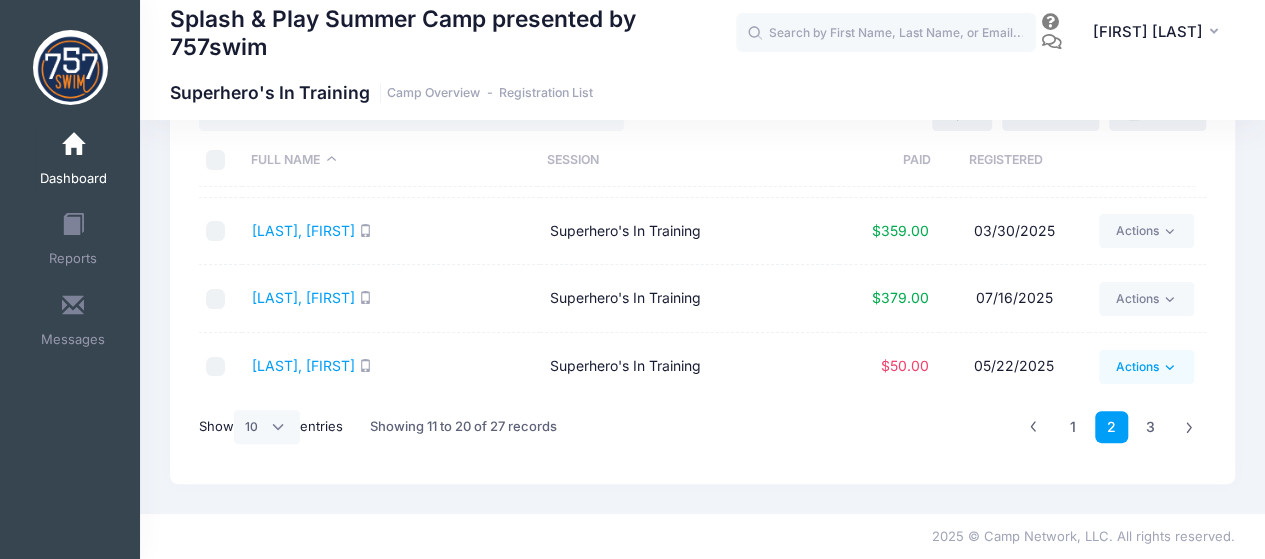click on "Actions" at bounding box center [1146, 367] 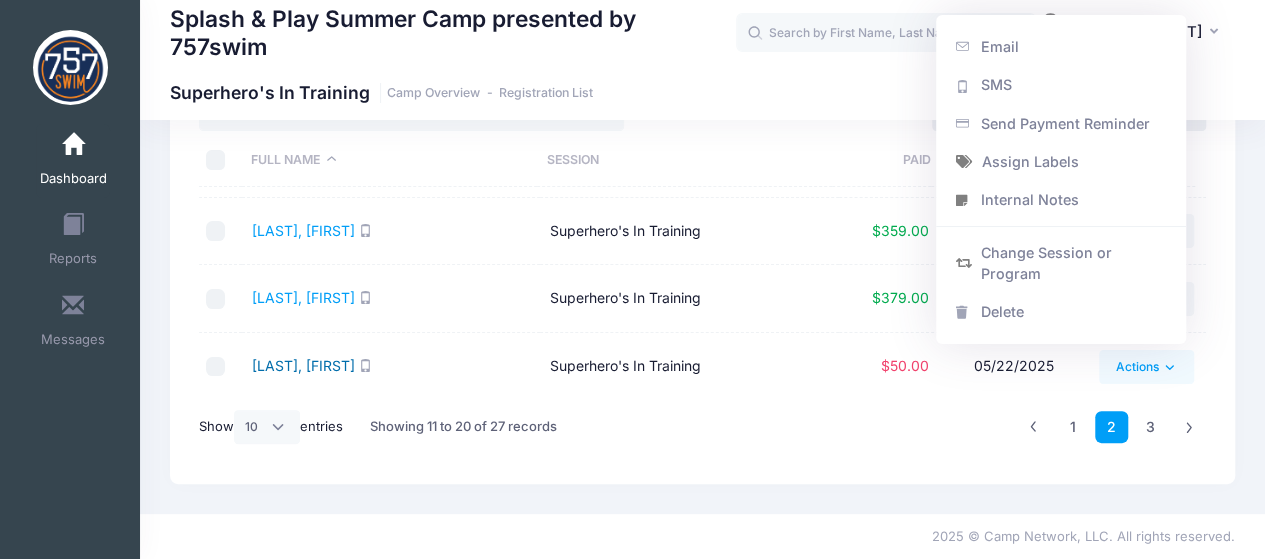 click on "[LAST], [FIRST]" at bounding box center [303, 365] 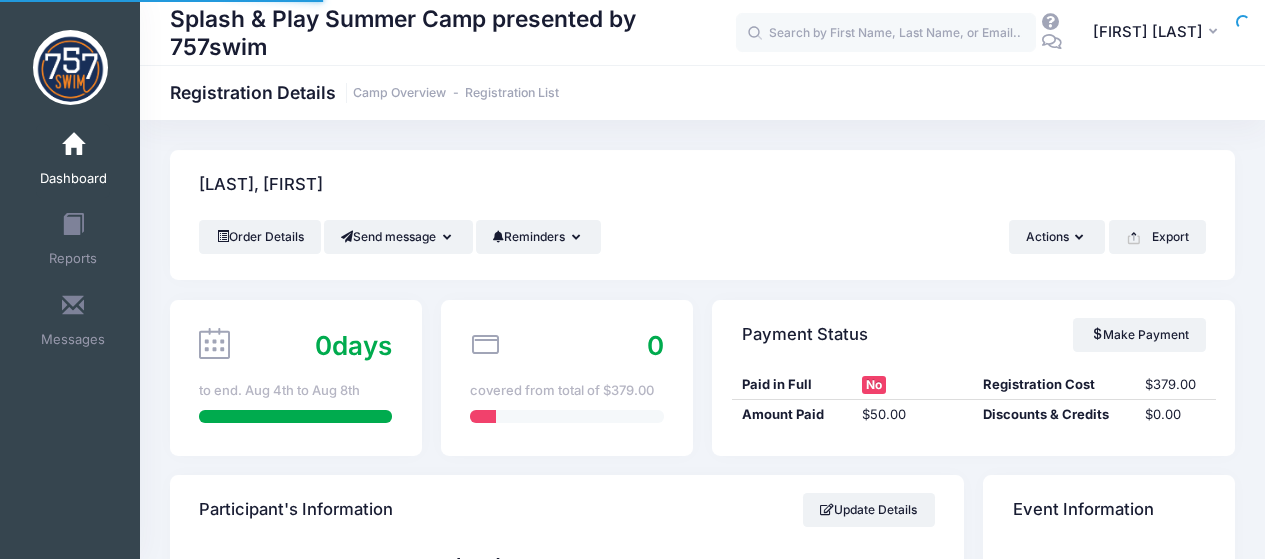 scroll, scrollTop: 0, scrollLeft: 0, axis: both 